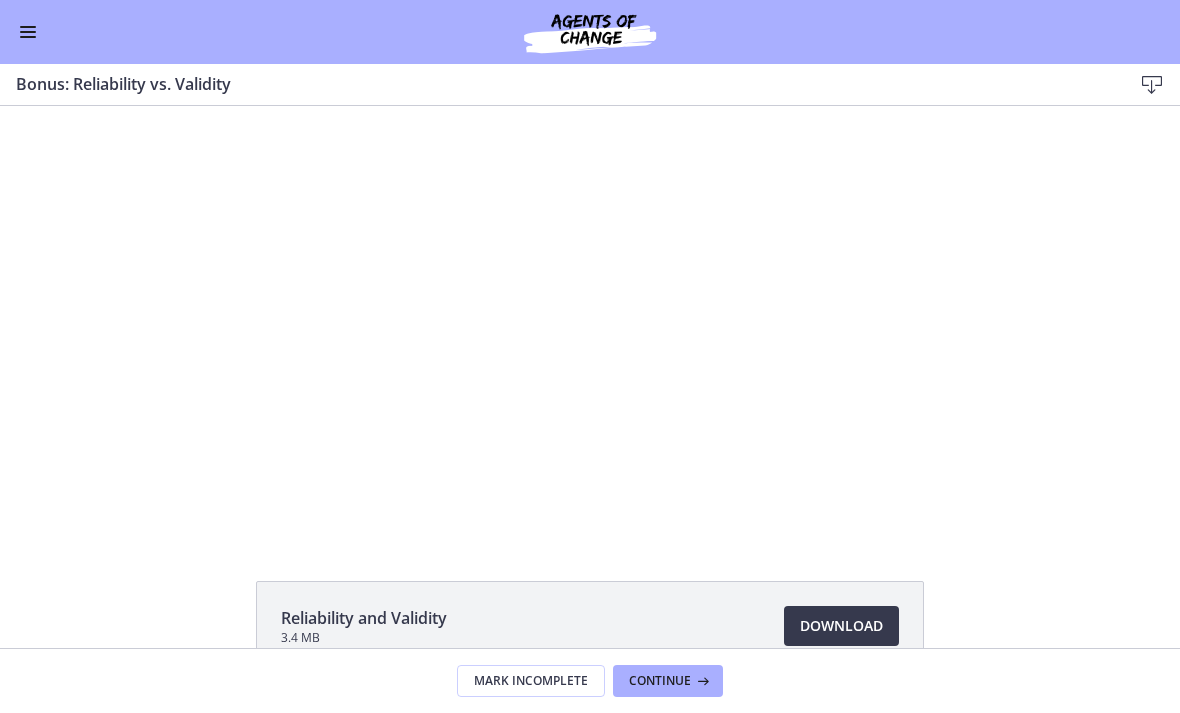scroll, scrollTop: 1, scrollLeft: 0, axis: vertical 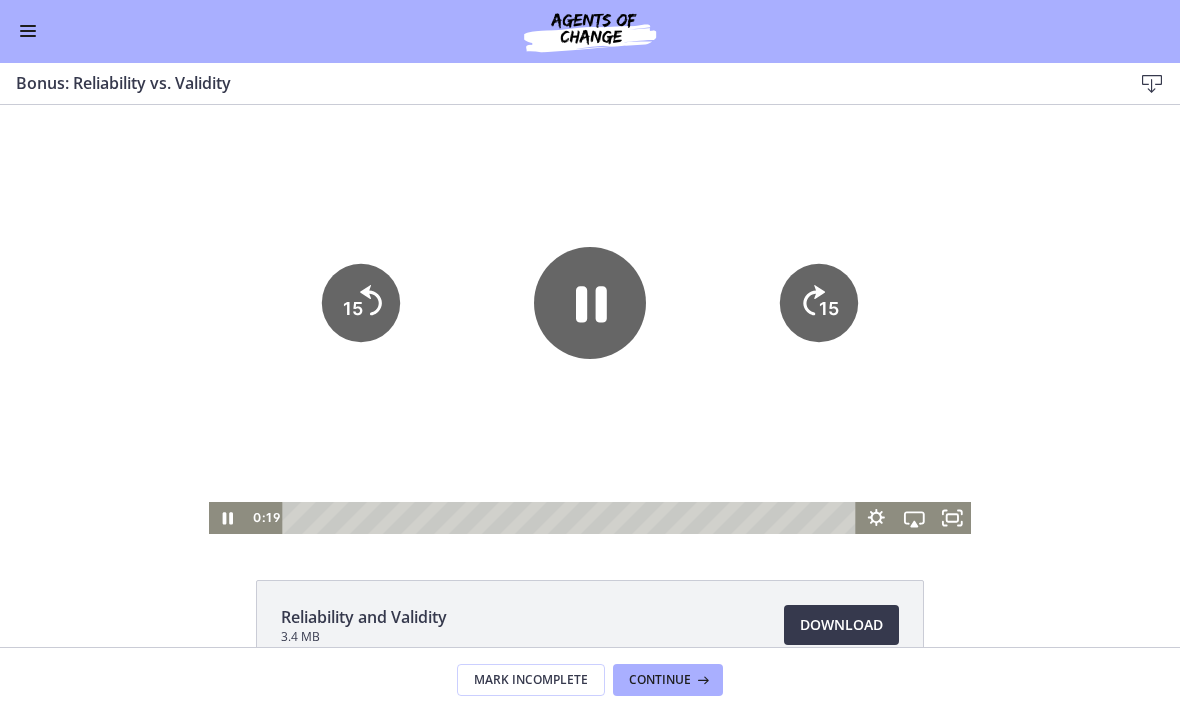 click 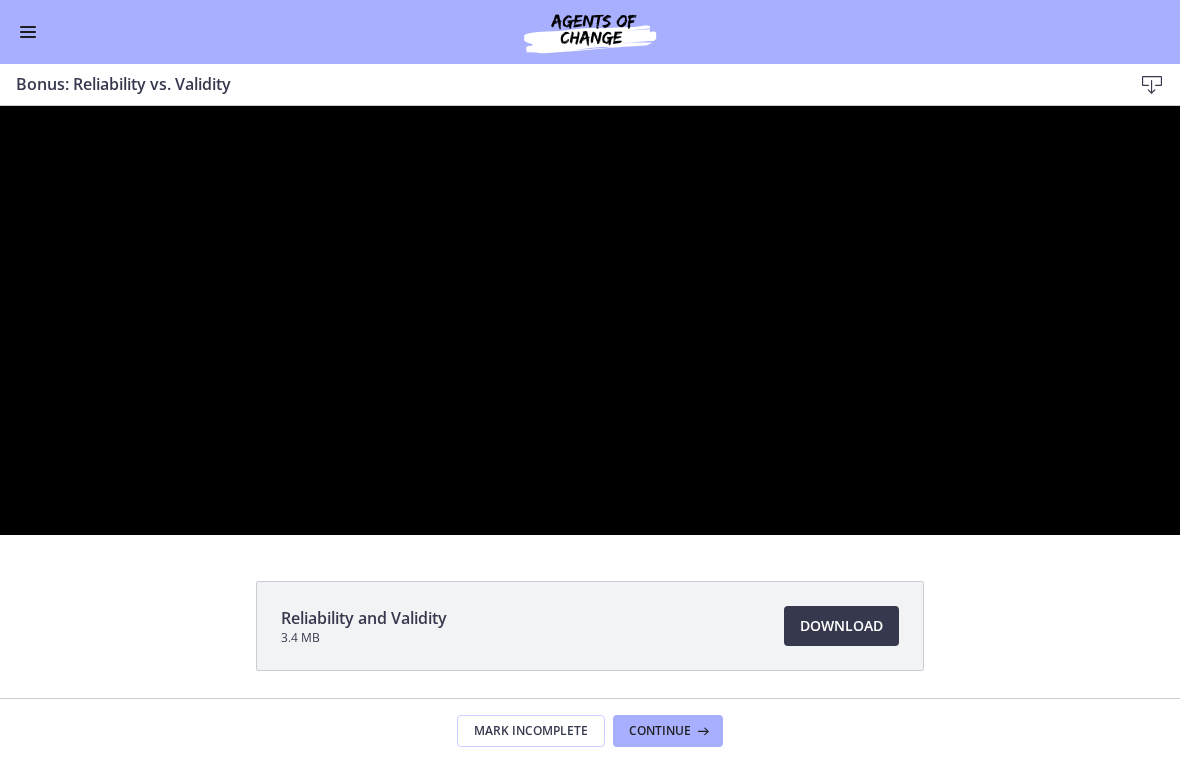 click at bounding box center (590, 320) 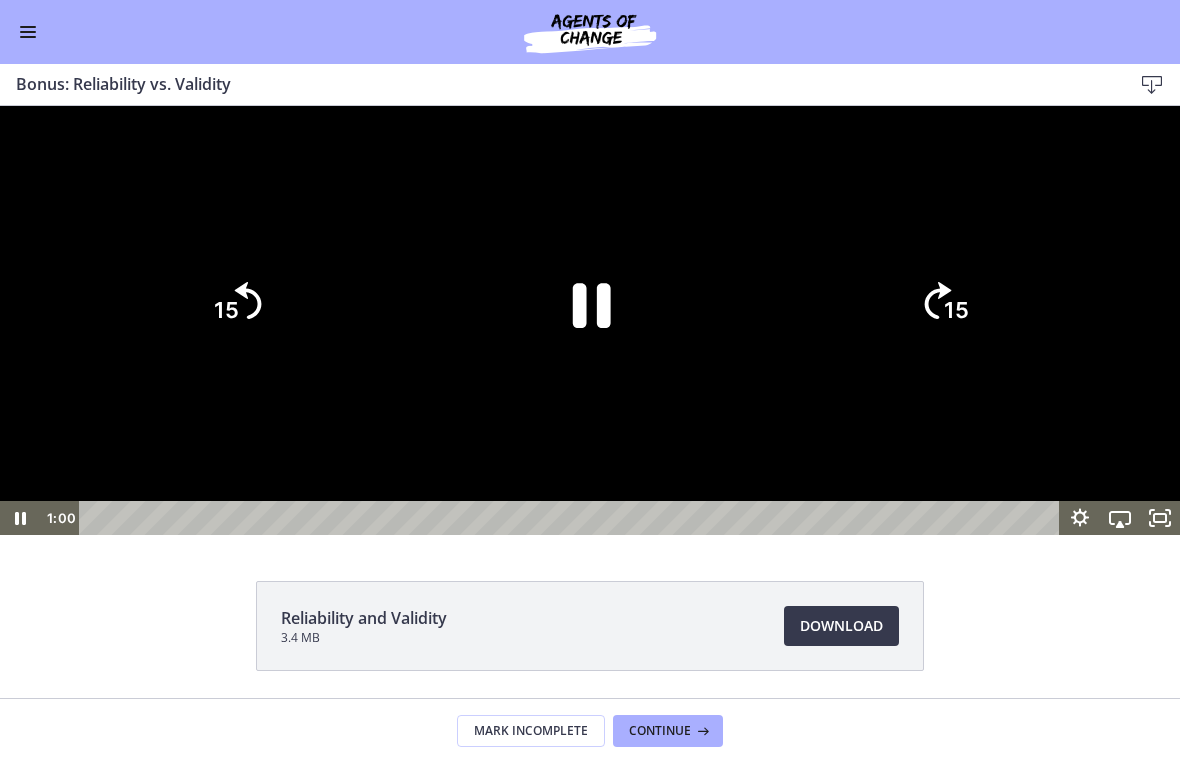 click 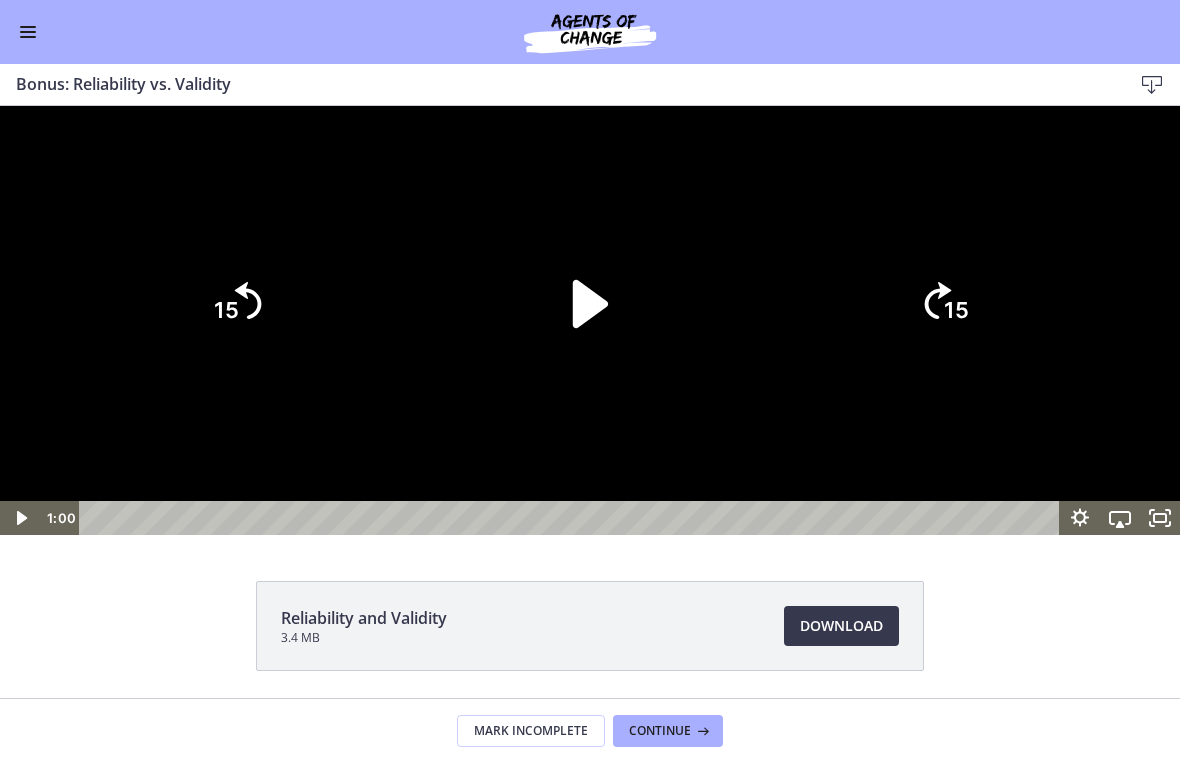click 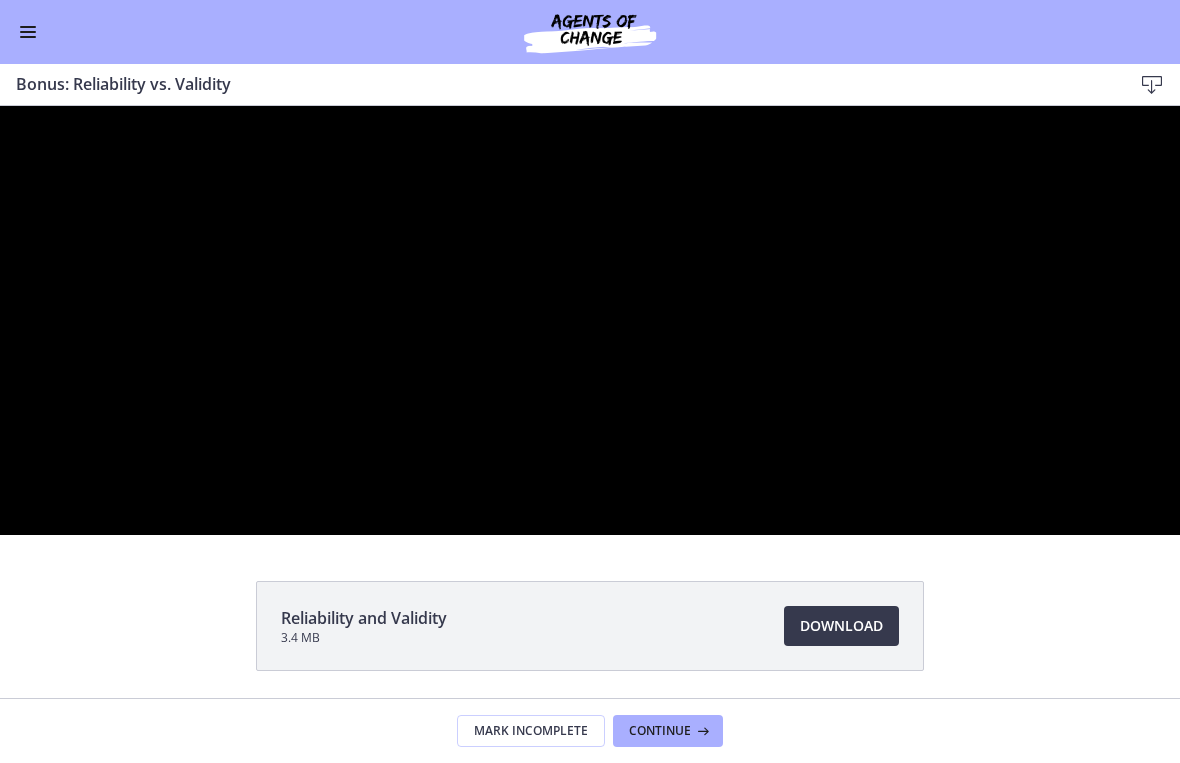 click at bounding box center (590, 320) 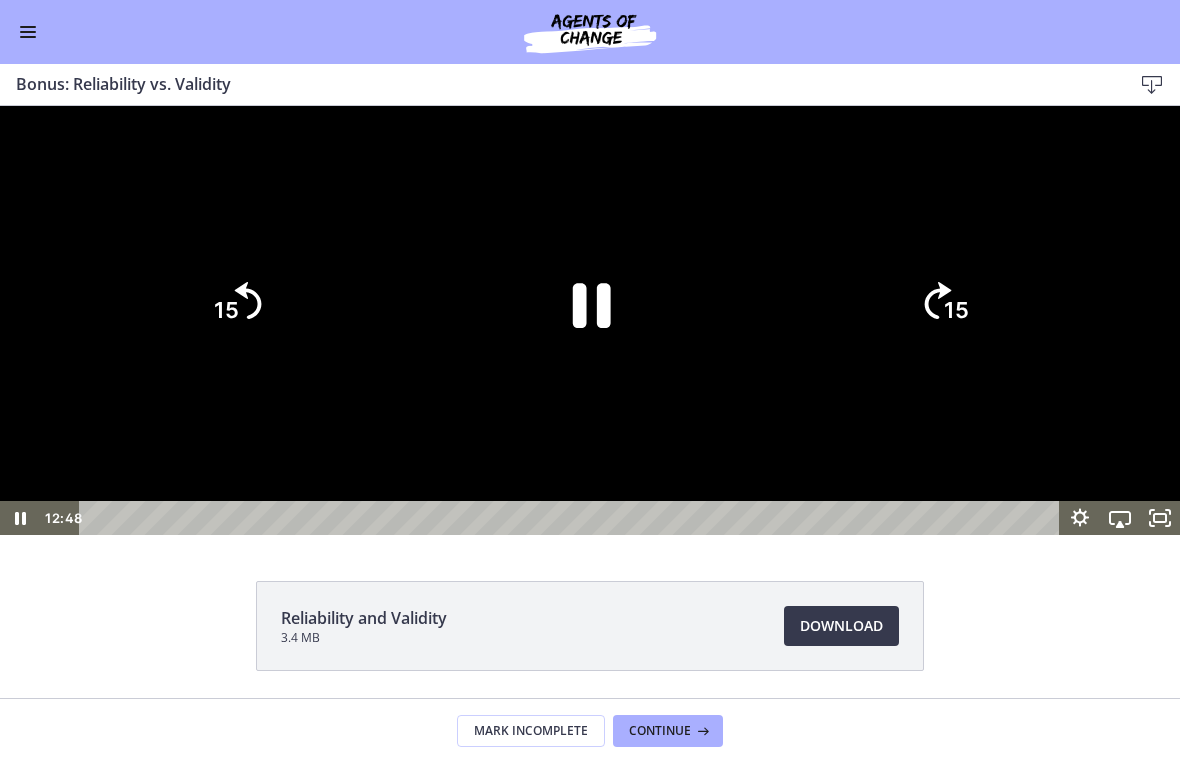 click at bounding box center (590, 320) 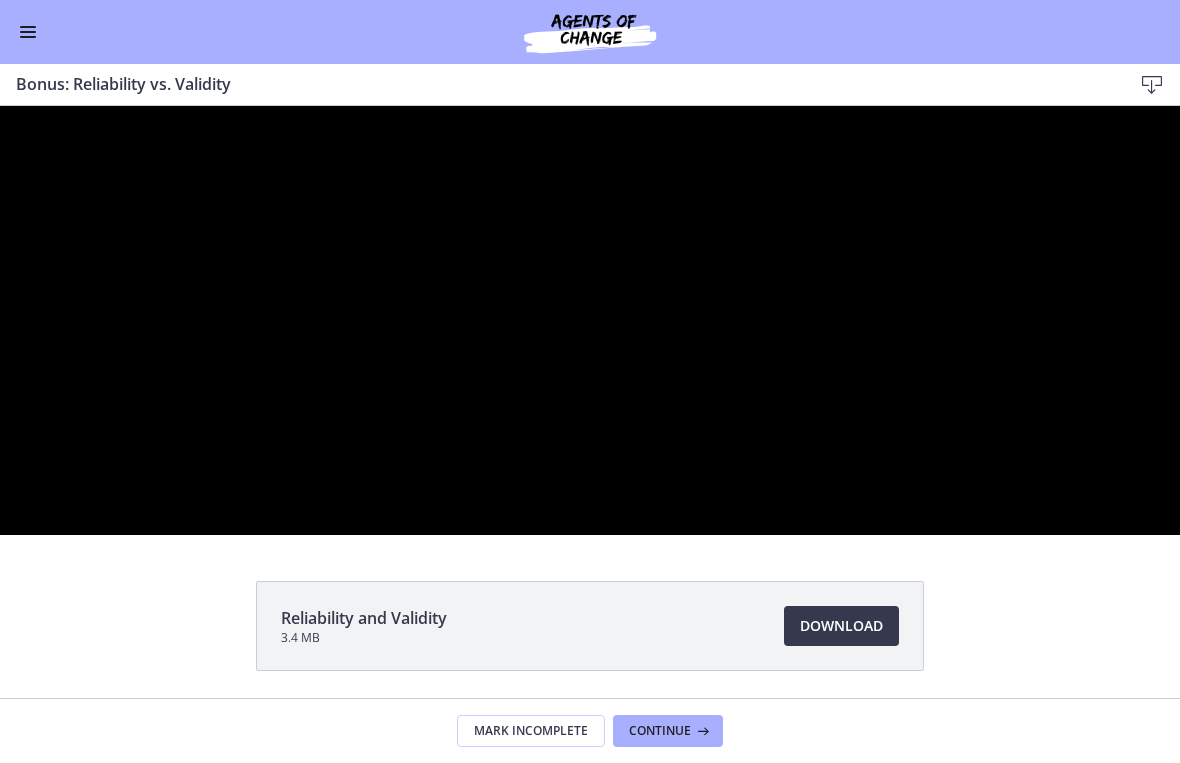 click on "Skip to main content
Go to Dashboard
Go to Dashboard
Go to Dashboard
Agents of Change - Social Work Test Prep - CLINICAL - PREMIUM
[PERCENTAGE]  complete
Search by lesson title
Getting Started: Studying for Success
11  /  11
Completed
Welcome to Agents of Change!" at bounding box center [590, 381] 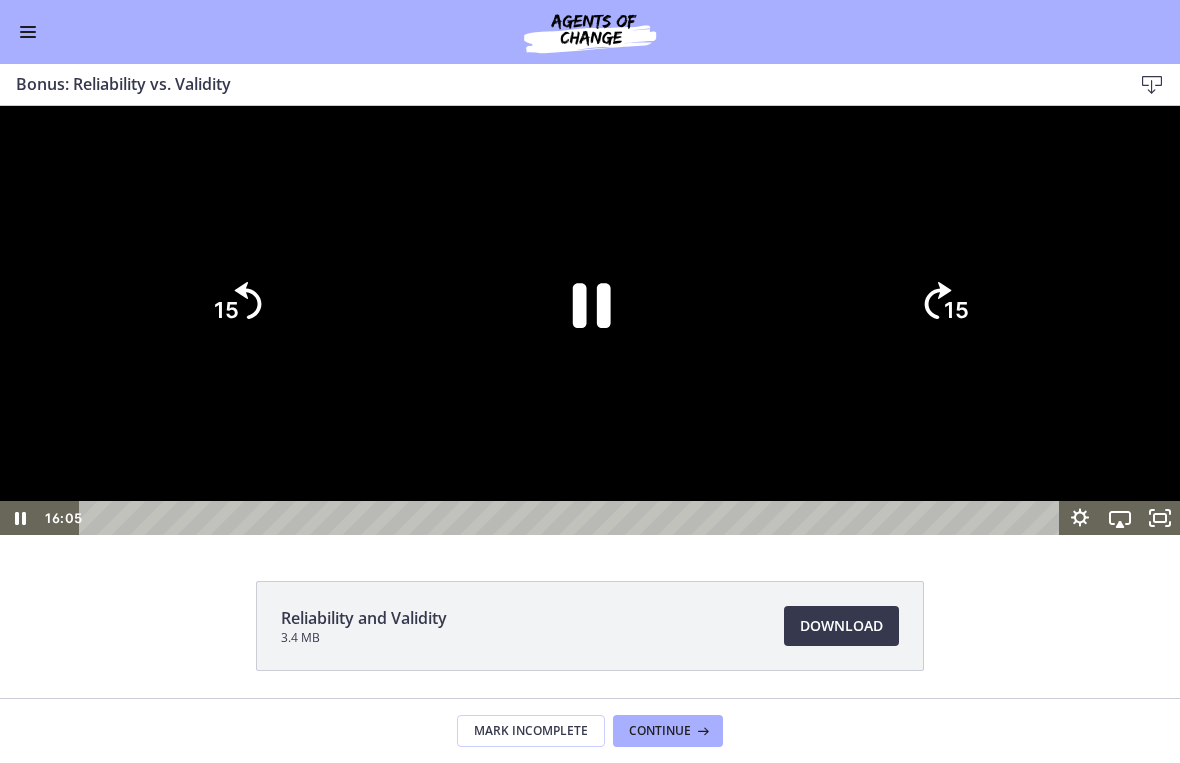 click at bounding box center (590, 320) 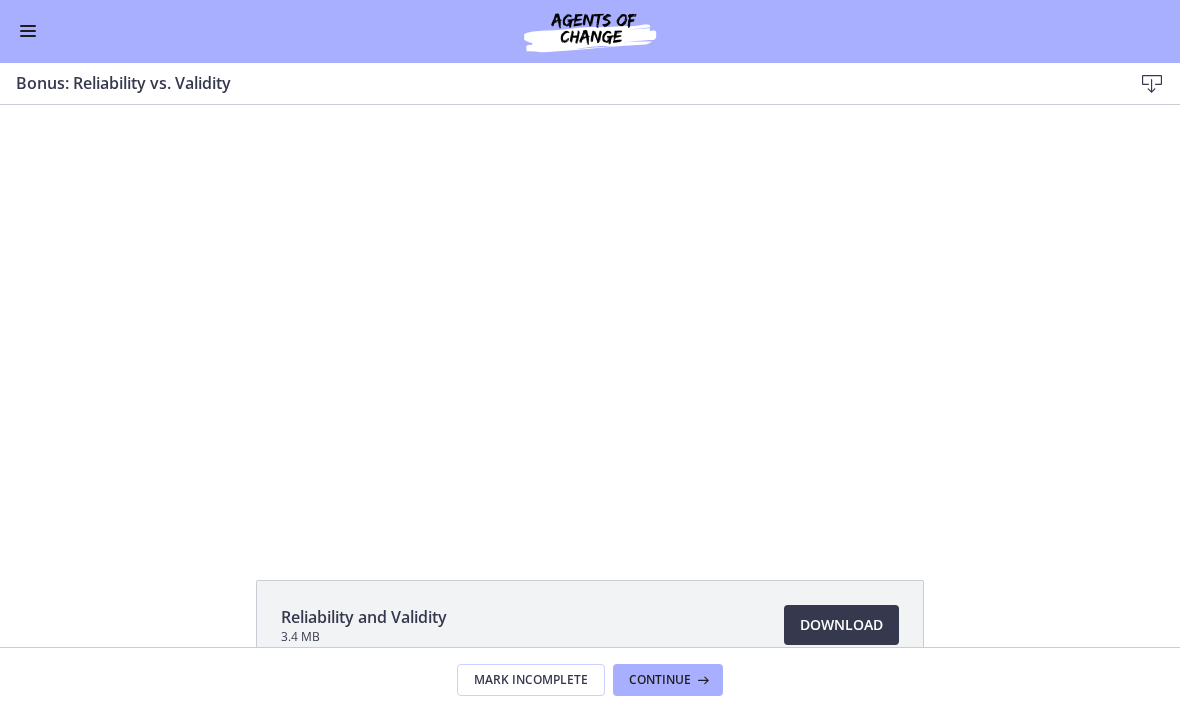 click on "Tap for sound
@keyframes VOLUME_SMALL_WAVE_FLASH {
0% { opacity: 0; }
33% { opacity: 1; }
66% { opacity: 1; }
100% { opacity: 0; }
}
@keyframes VOLUME_LARGE_WAVE_FLASH {
0% { opacity: 0; }
33% { opacity: 1; }
66% { opacity: 1; }
100% { opacity: 0; }
}
.volume__small-wave {
animation: VOLUME_SMALL_WAVE_FLASH 2s infinite;
opacity: 0;
}
.volume__large-wave {
animation: VOLUME_LARGE_WAVE_FLASH 2s infinite .3s;
opacity: 0;
}
15 15 [TIME]" at bounding box center (590, 319) 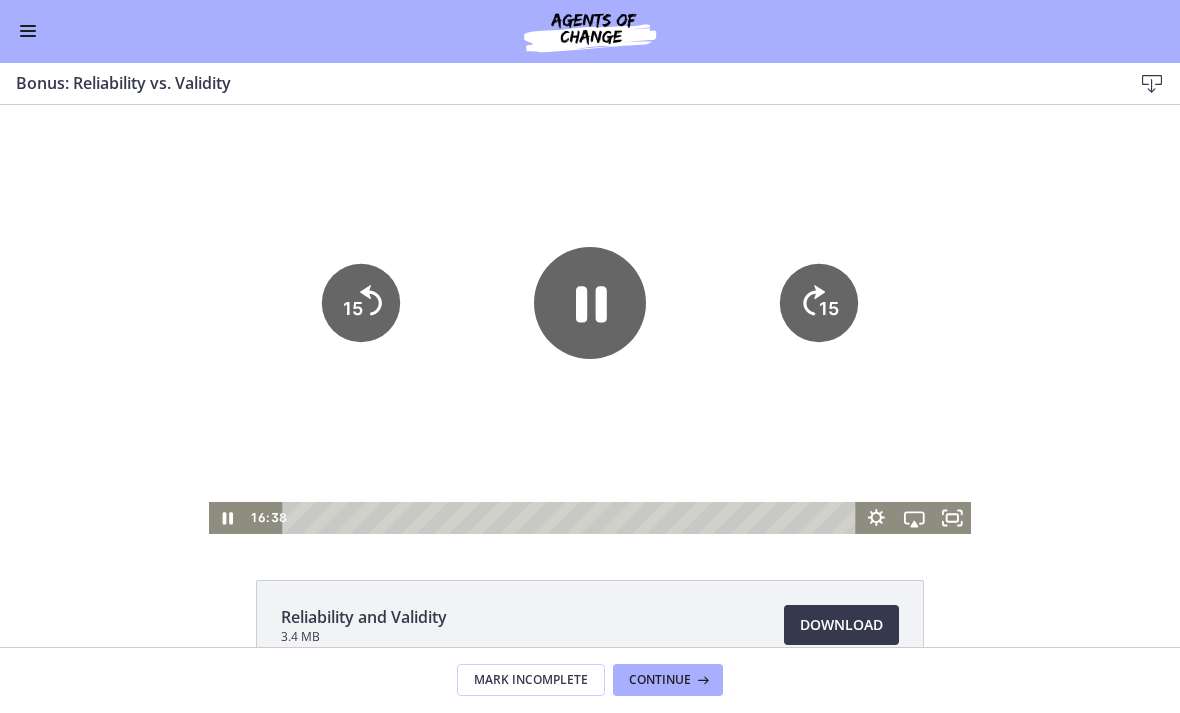 click on "Continue" at bounding box center (660, 681) 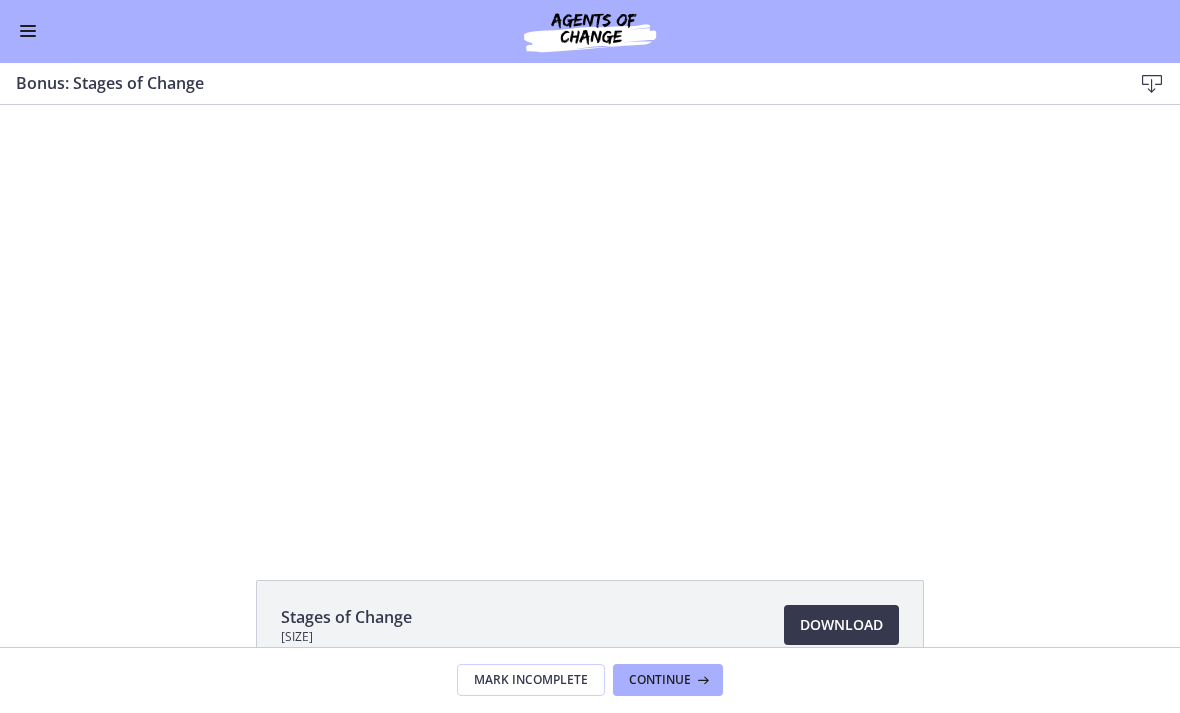 scroll, scrollTop: 0, scrollLeft: 0, axis: both 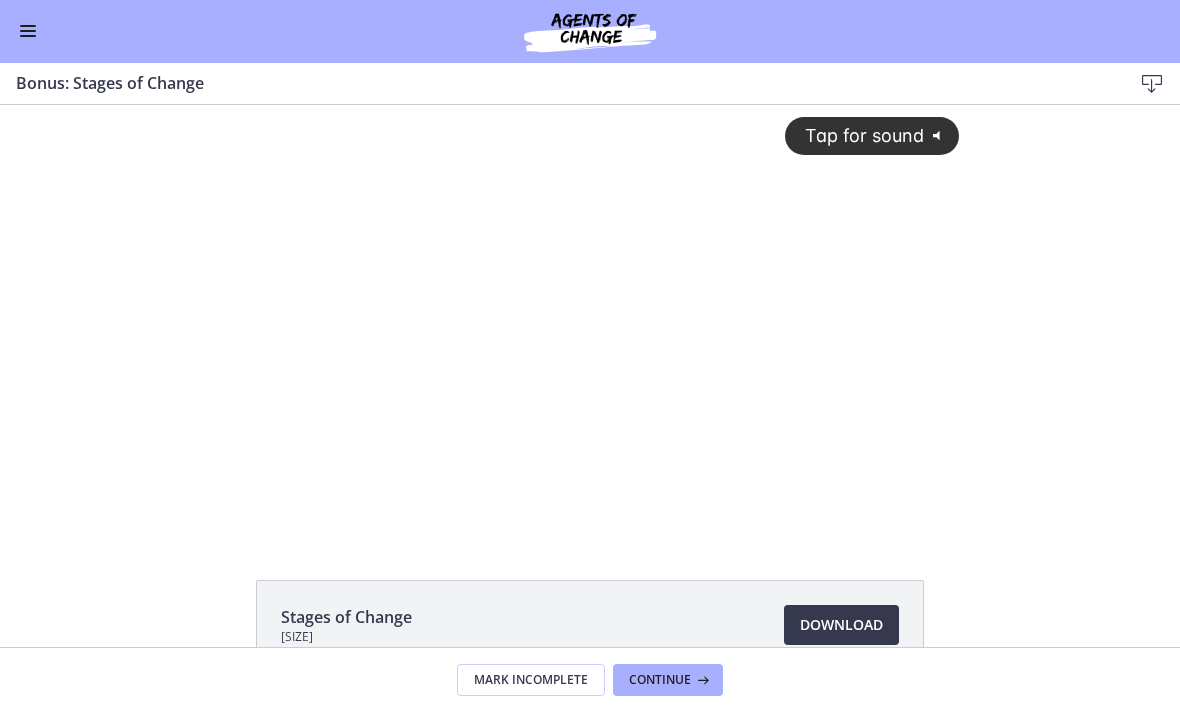 click on "Tap for sound
@keyframes VOLUME_SMALL_WAVE_FLASH {
0% { opacity: 0; }
33% { opacity: 1; }
66% { opacity: 1; }
100% { opacity: 0; }
}
@keyframes VOLUME_LARGE_WAVE_FLASH {
0% { opacity: 0; }
33% { opacity: 1; }
66% { opacity: 1; }
100% { opacity: 0; }
}
.volume__small-wave {
animation: VOLUME_SMALL_WAVE_FLASH 2s infinite;
opacity: 0;
}
.volume__large-wave {
animation: VOLUME_LARGE_WAVE_FLASH 2s infinite .3s;
opacity: 0;
}" at bounding box center (590, 303) 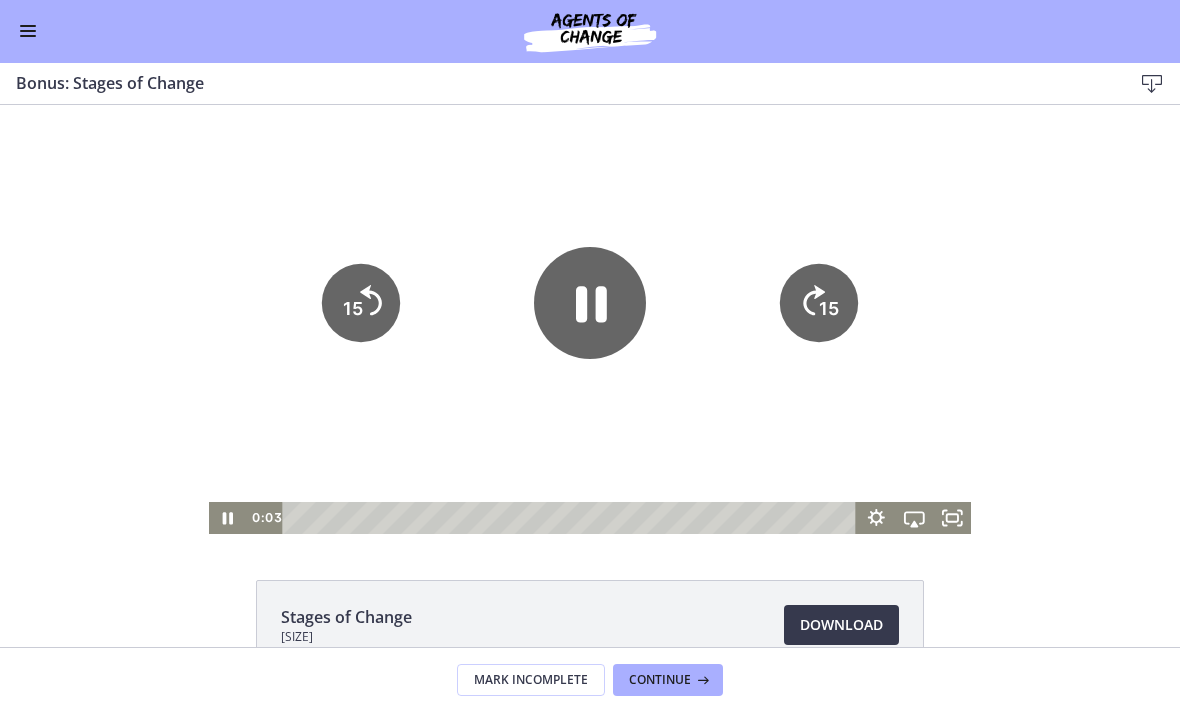 click at bounding box center (28, 32) 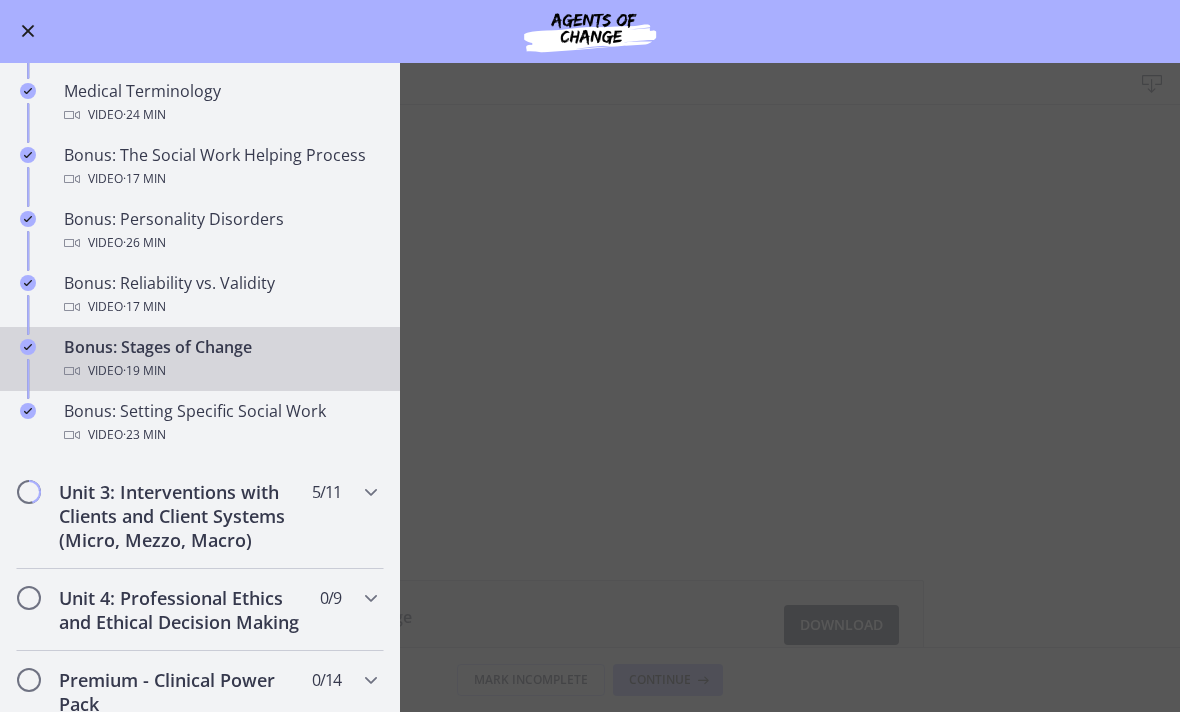 click on "Bonus: Stages of Change
Download
Enable fullscreen
Stages of Change
[SIZE]
Download
Opens in a new window
Mark Incomplete
Continue" at bounding box center [590, 388] 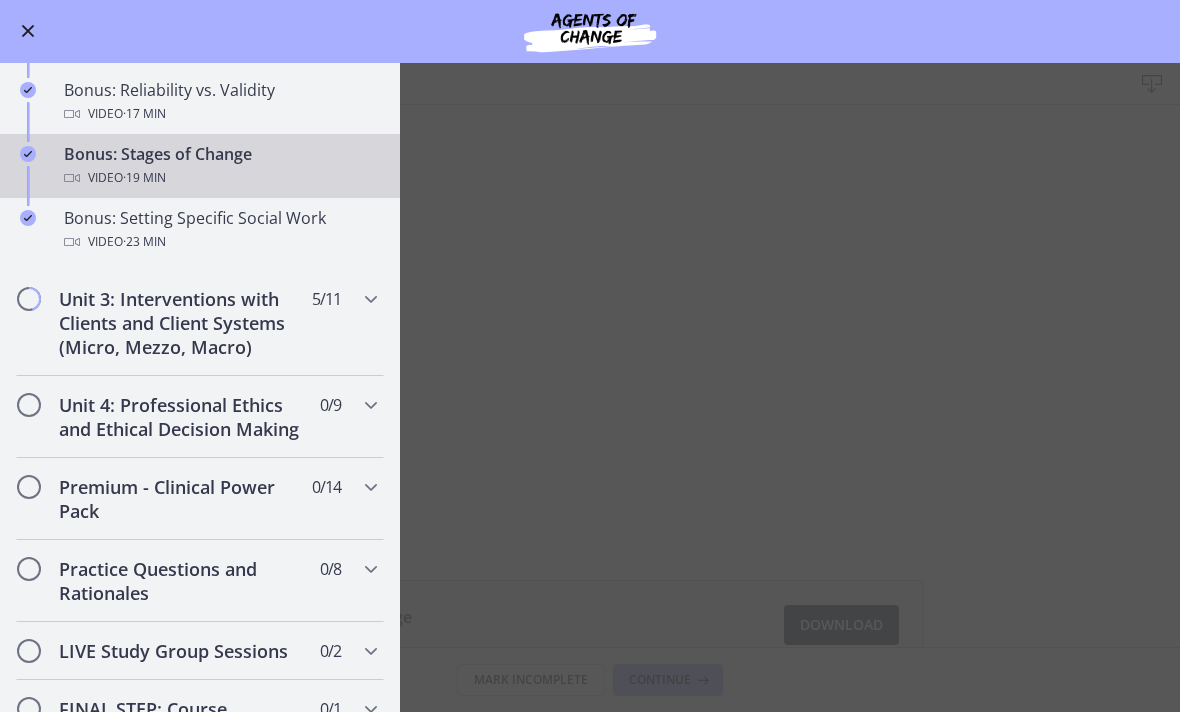 scroll, scrollTop: 1707, scrollLeft: 0, axis: vertical 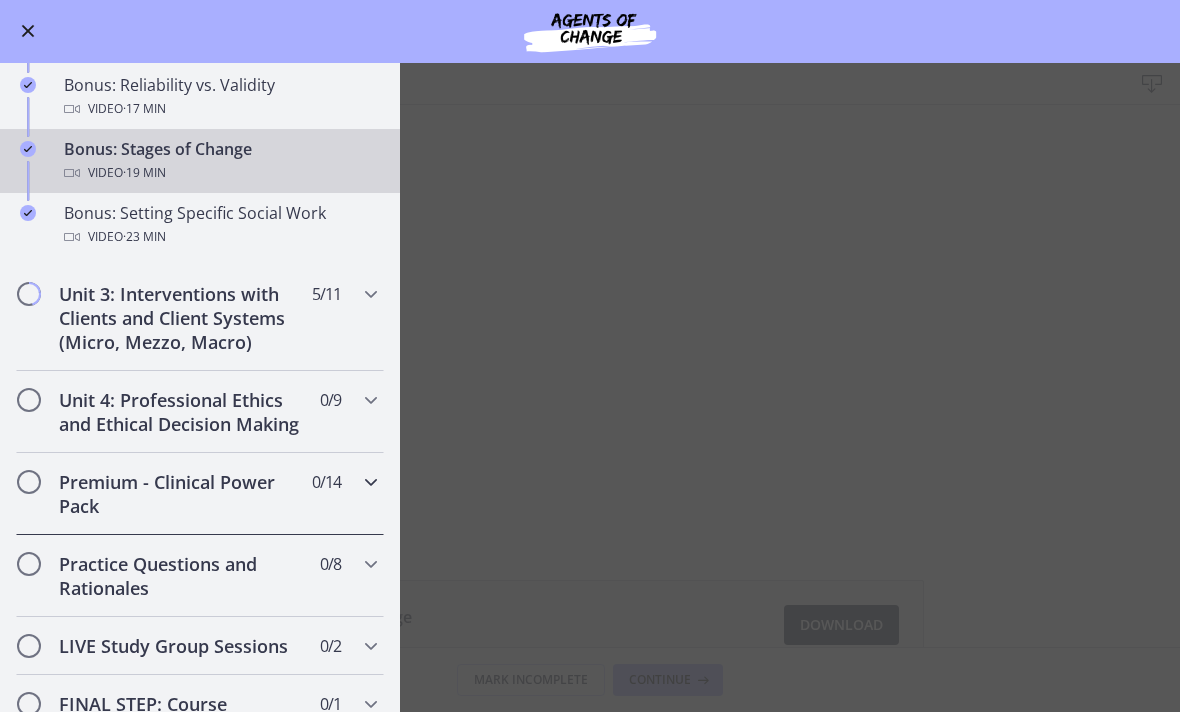 click at bounding box center [371, 483] 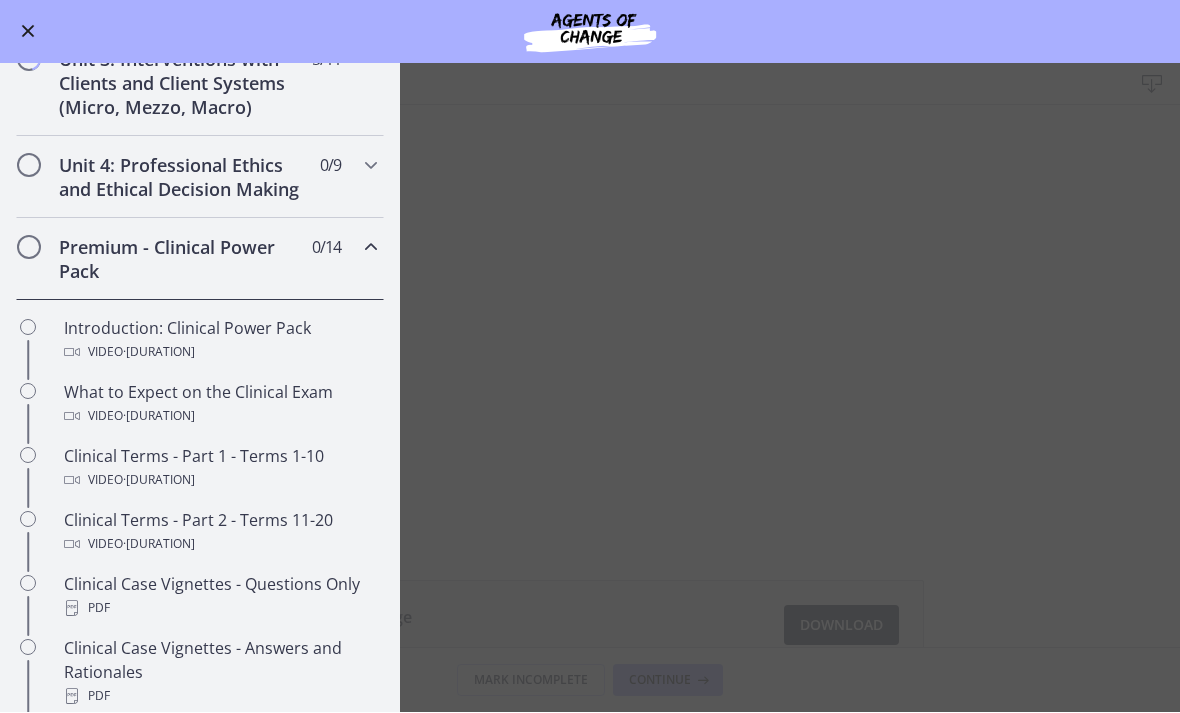 scroll, scrollTop: 652, scrollLeft: 0, axis: vertical 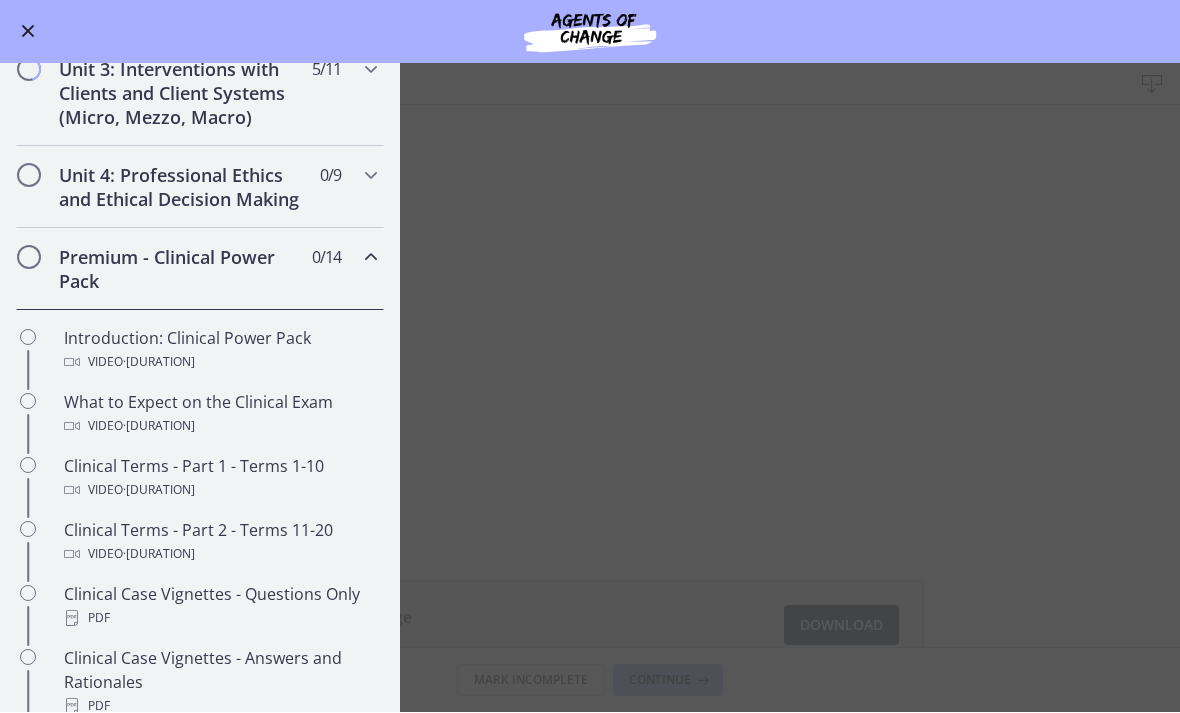 click at bounding box center [371, 258] 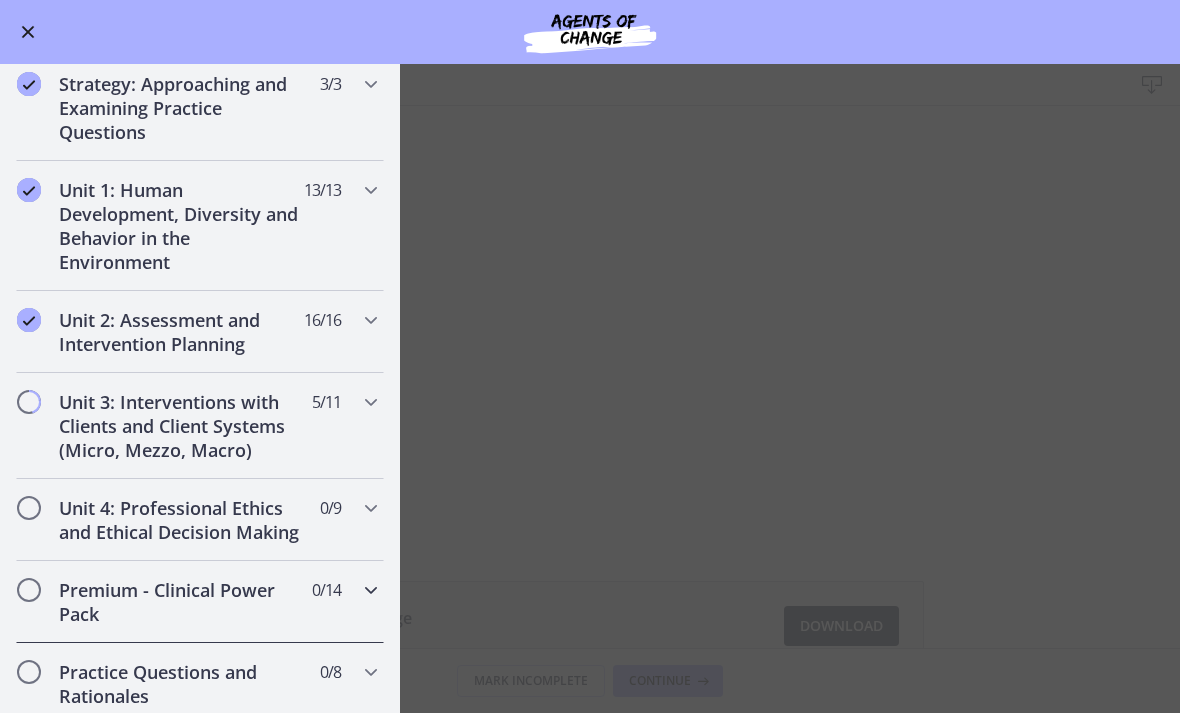 scroll, scrollTop: 324, scrollLeft: 0, axis: vertical 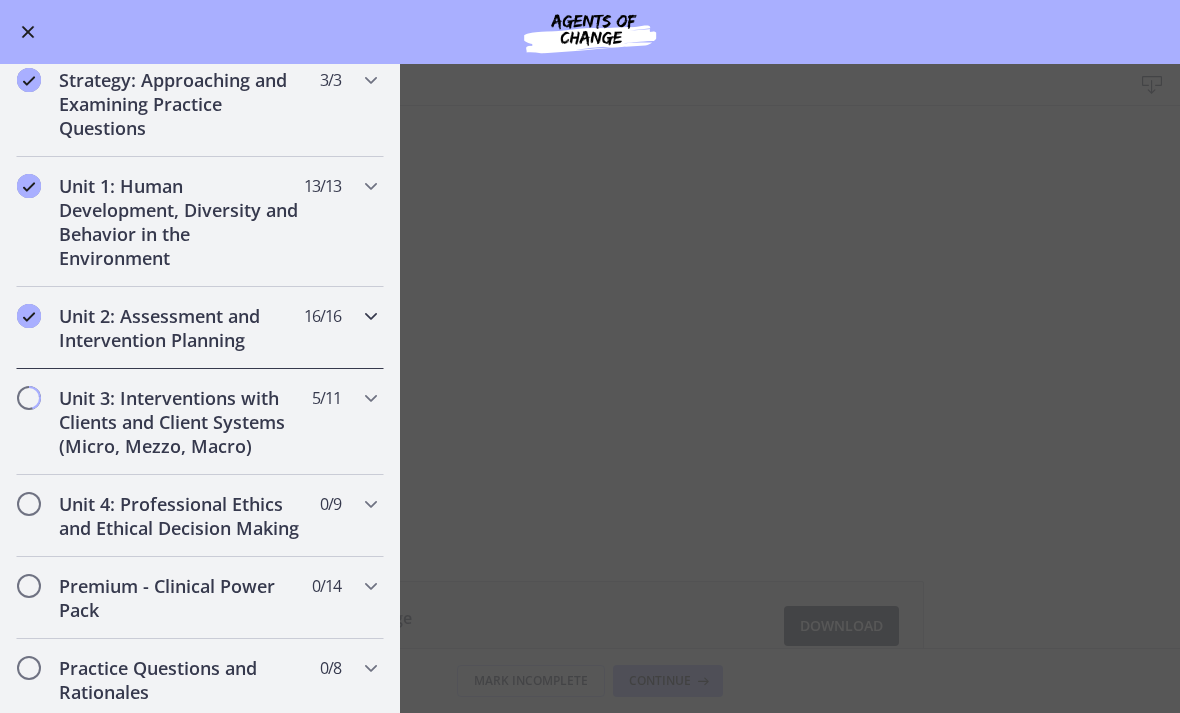 click at bounding box center [371, 316] 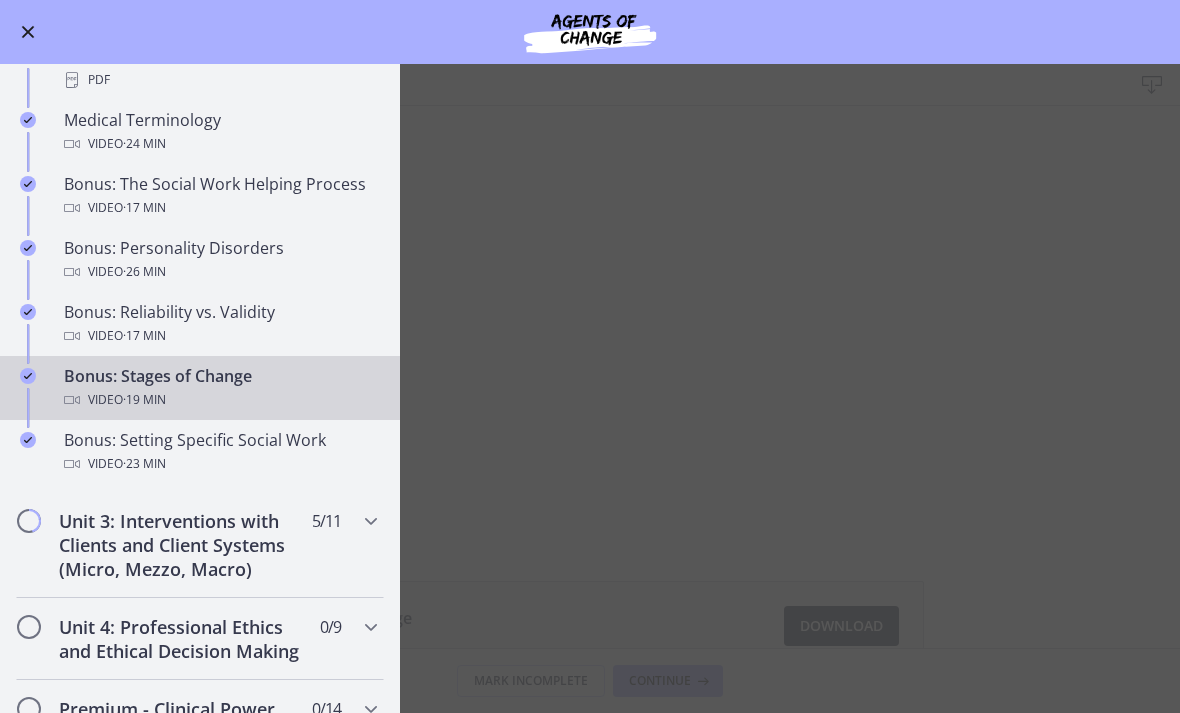 scroll, scrollTop: 1488, scrollLeft: 0, axis: vertical 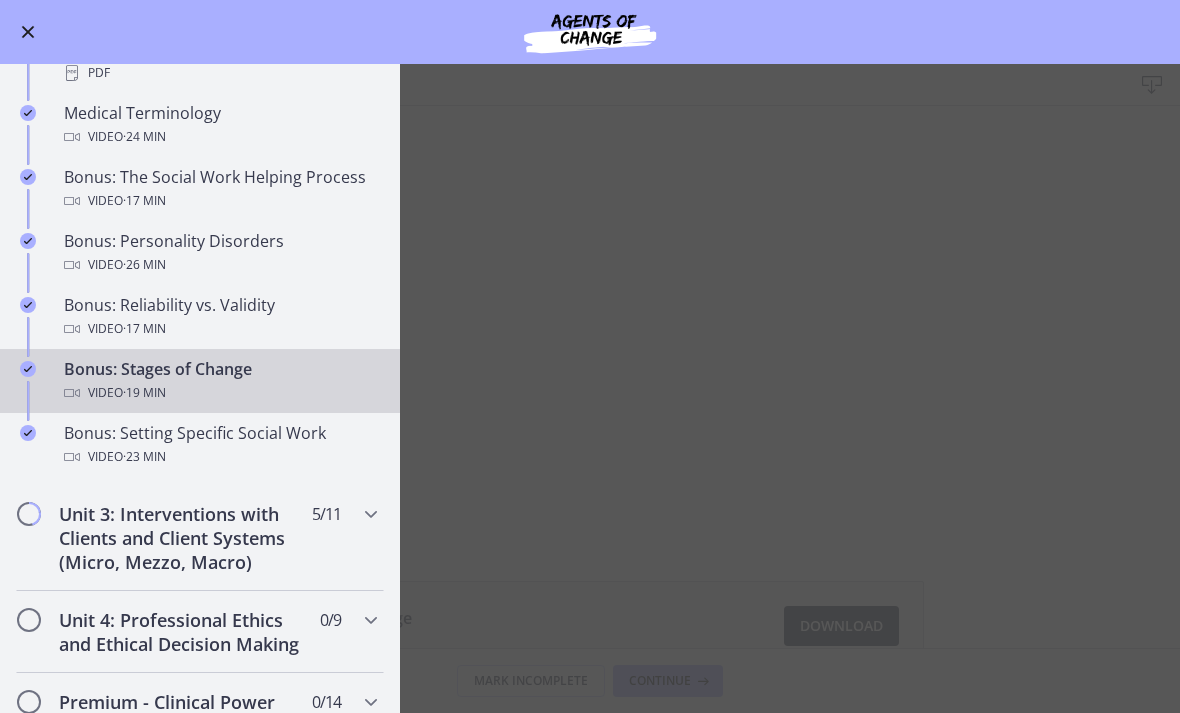 click at bounding box center [28, 32] 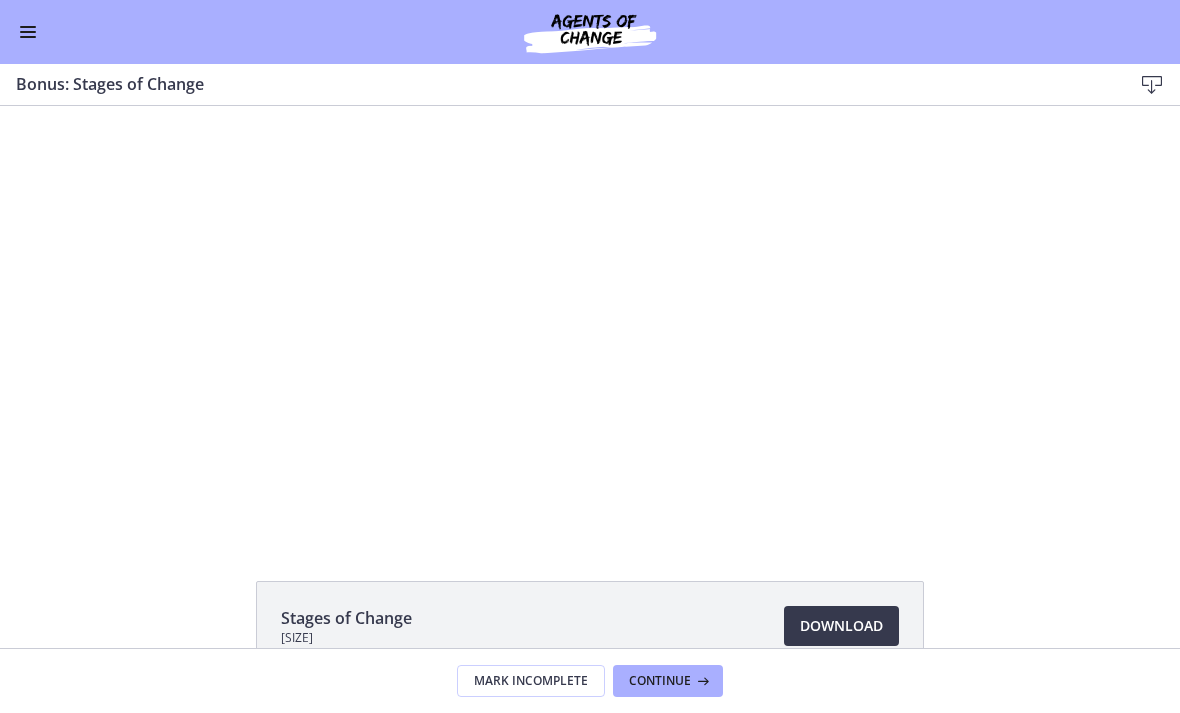 click at bounding box center (28, 32) 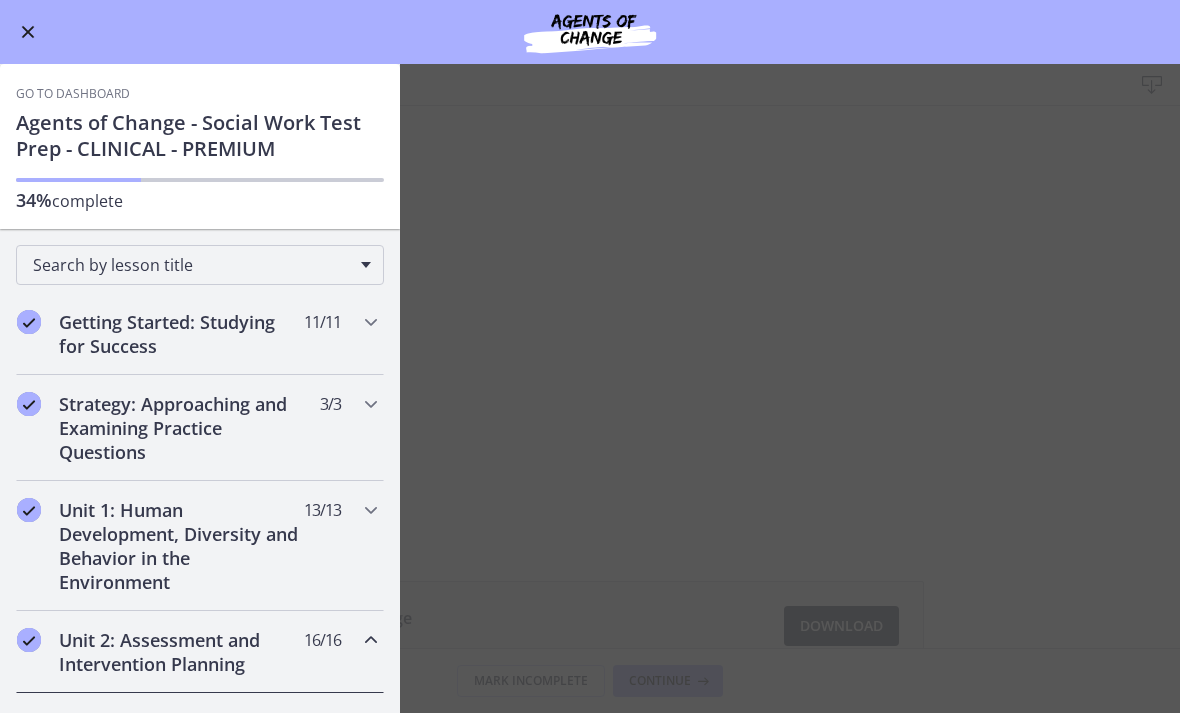 scroll, scrollTop: 0, scrollLeft: 0, axis: both 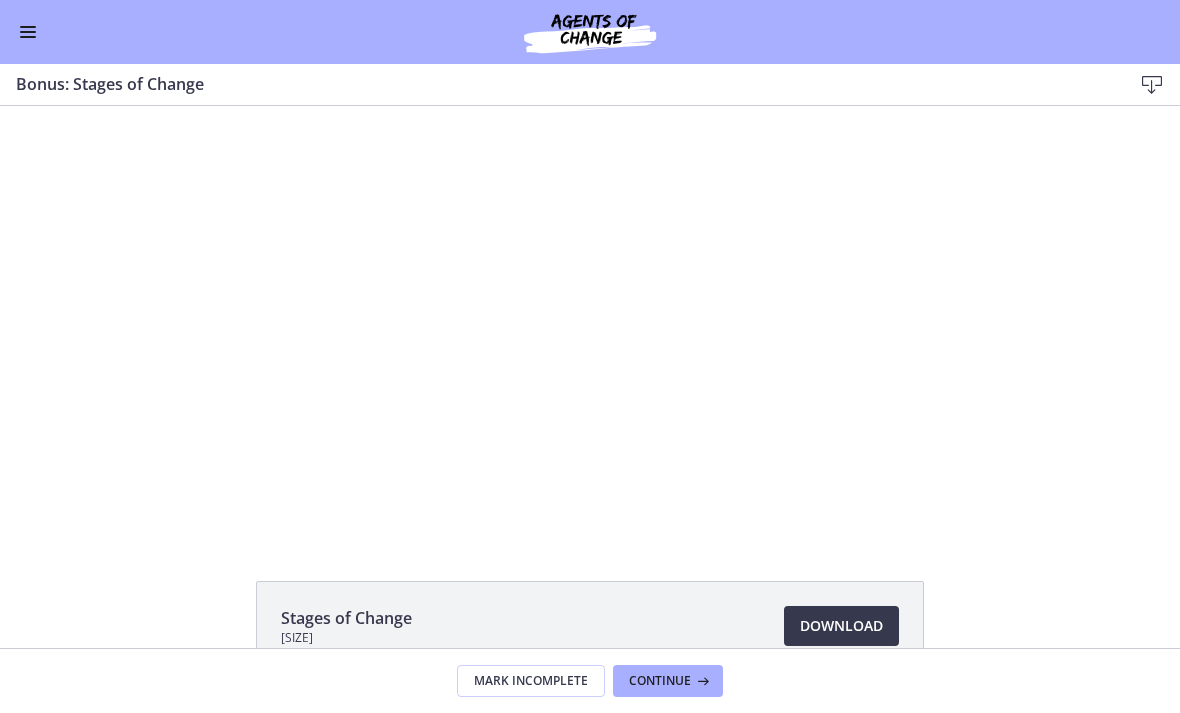 click at bounding box center [590, 320] 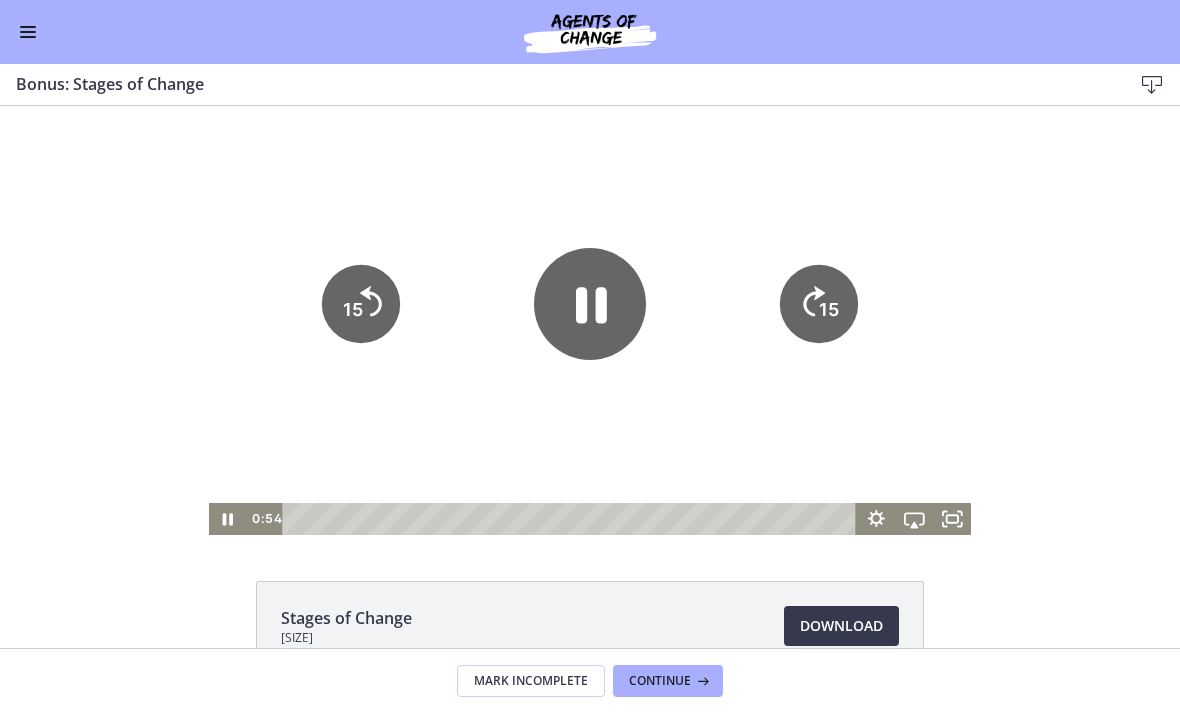 click 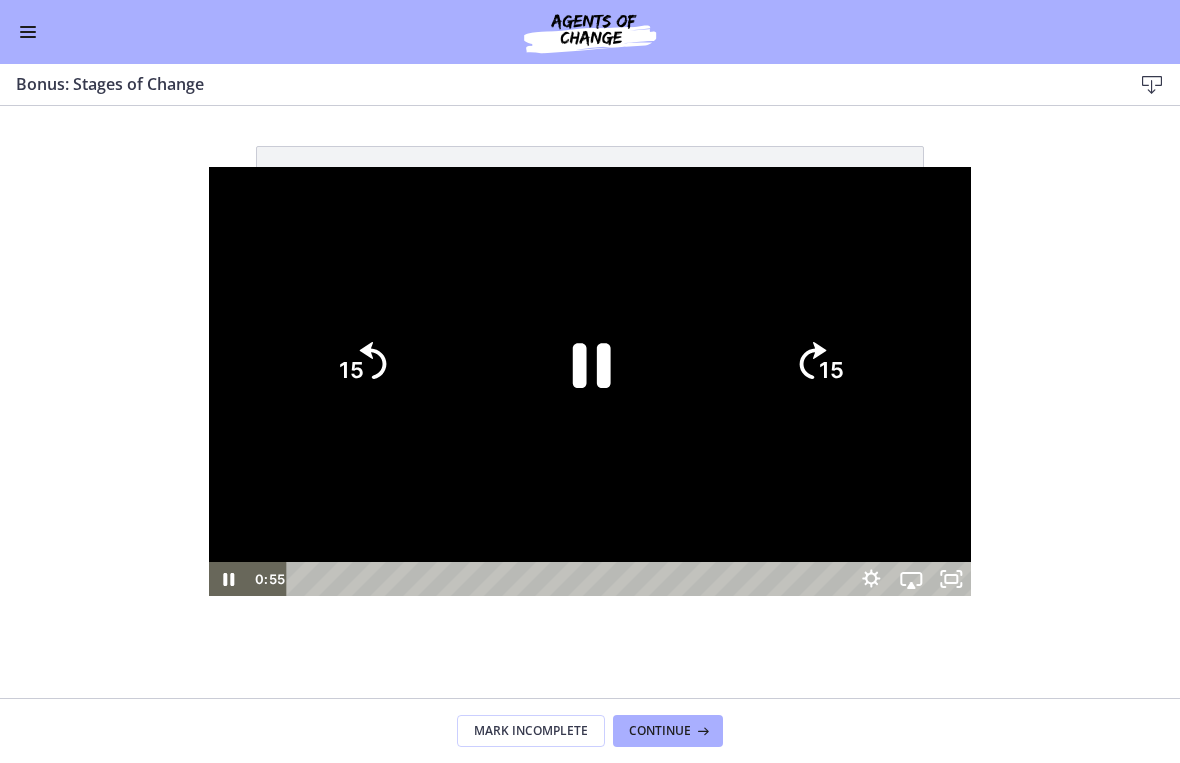 click at bounding box center (590, 381) 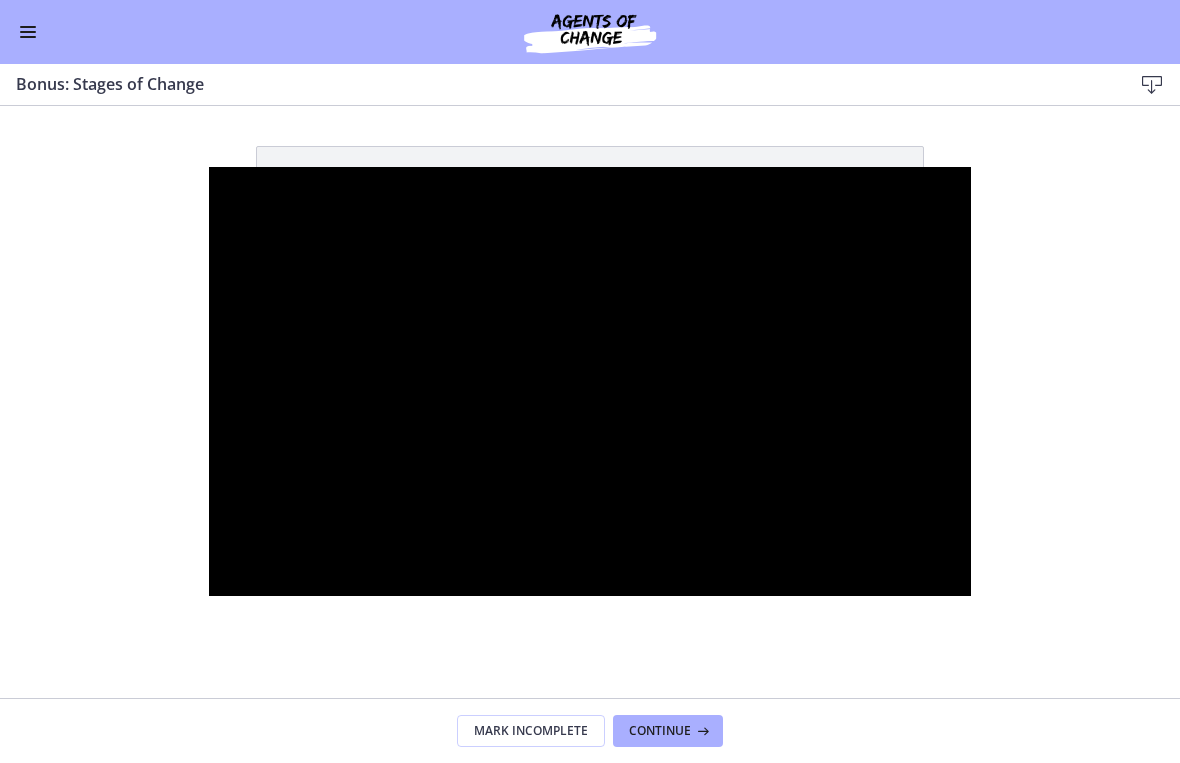 click at bounding box center [590, 381] 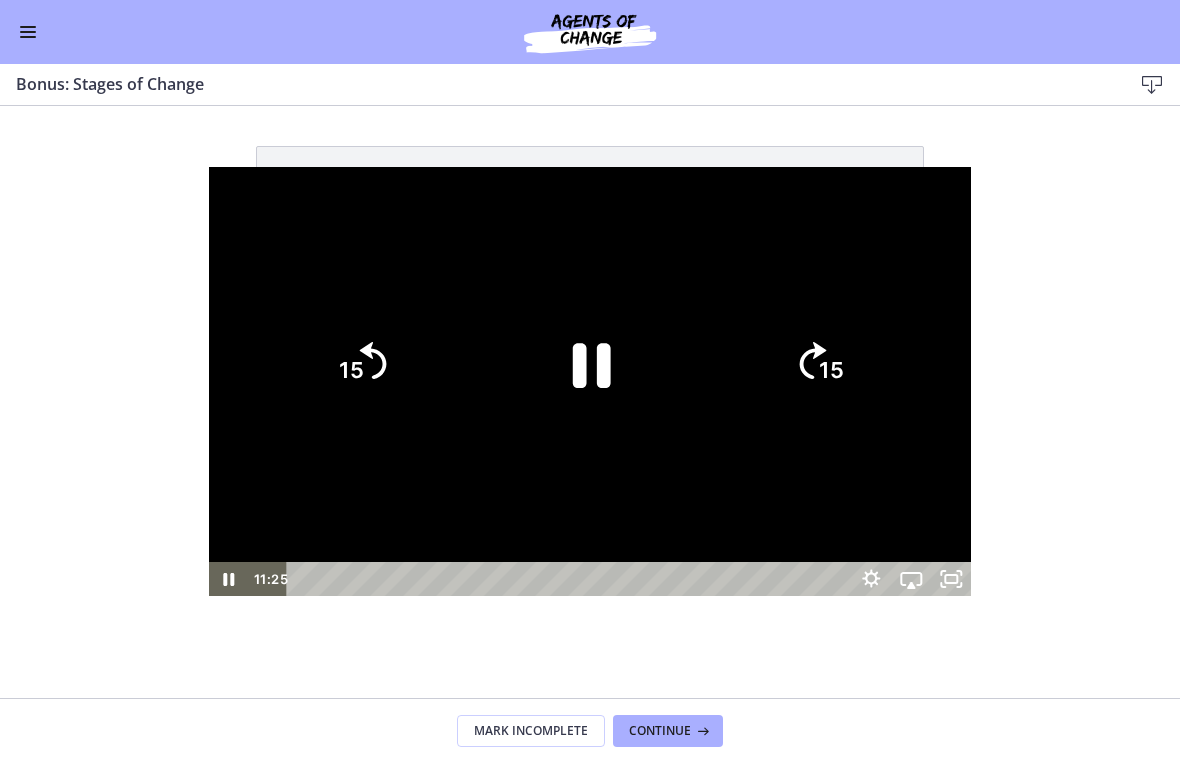 click at bounding box center [590, 381] 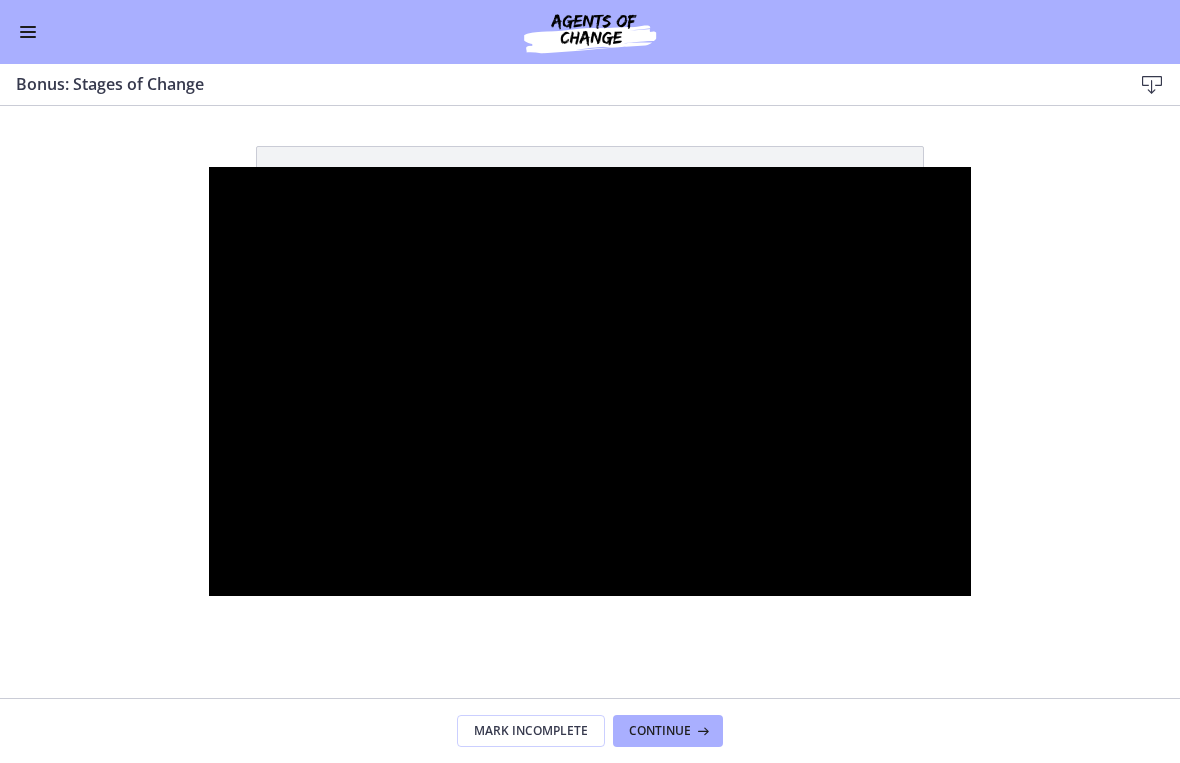 click at bounding box center (590, 381) 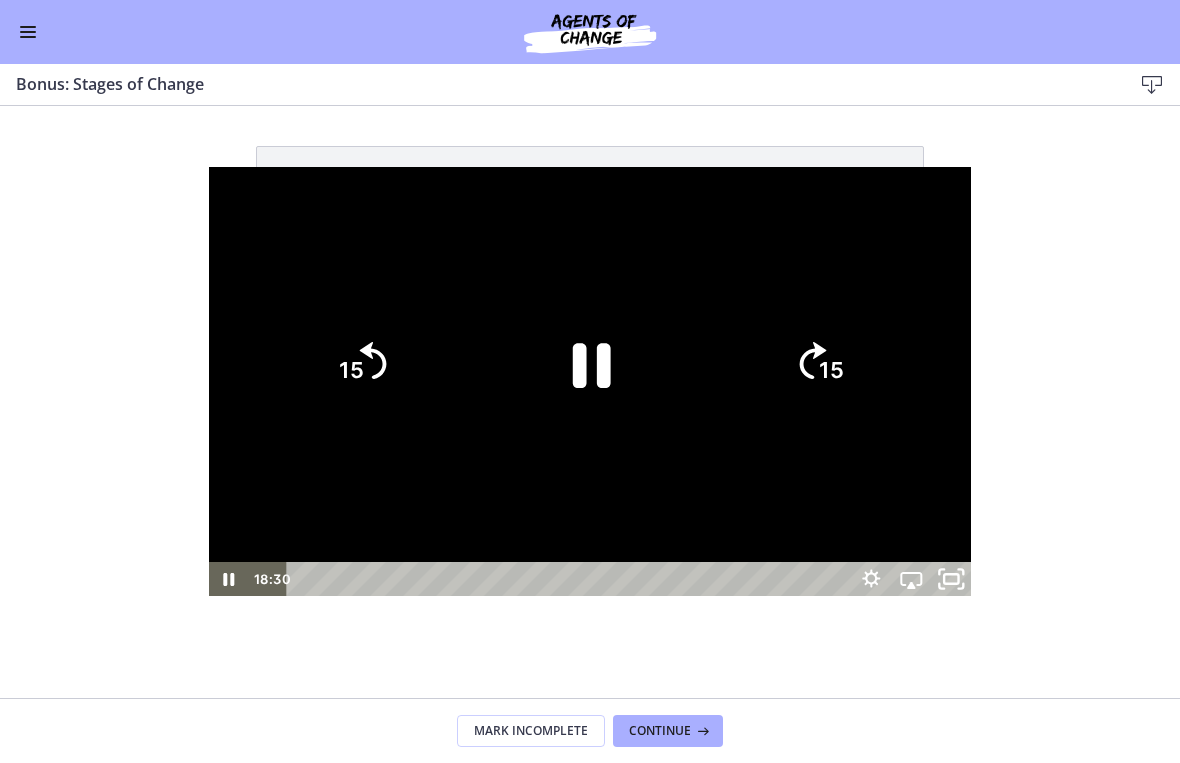 click 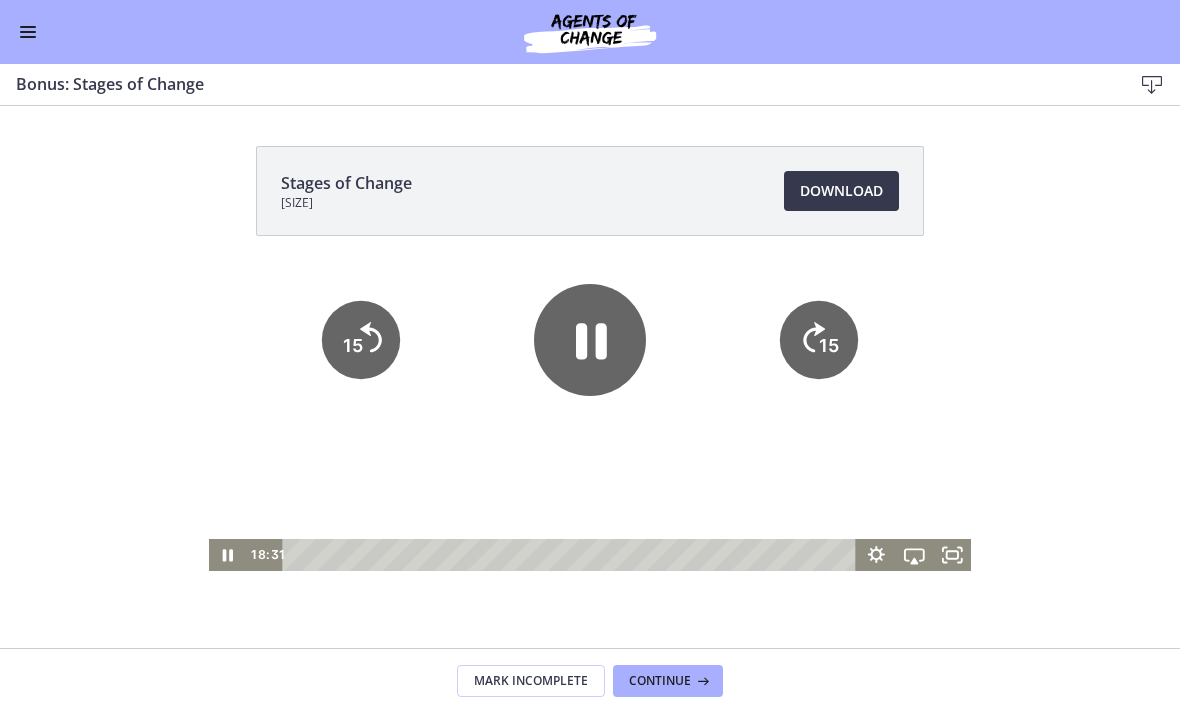 scroll, scrollTop: 119, scrollLeft: 0, axis: vertical 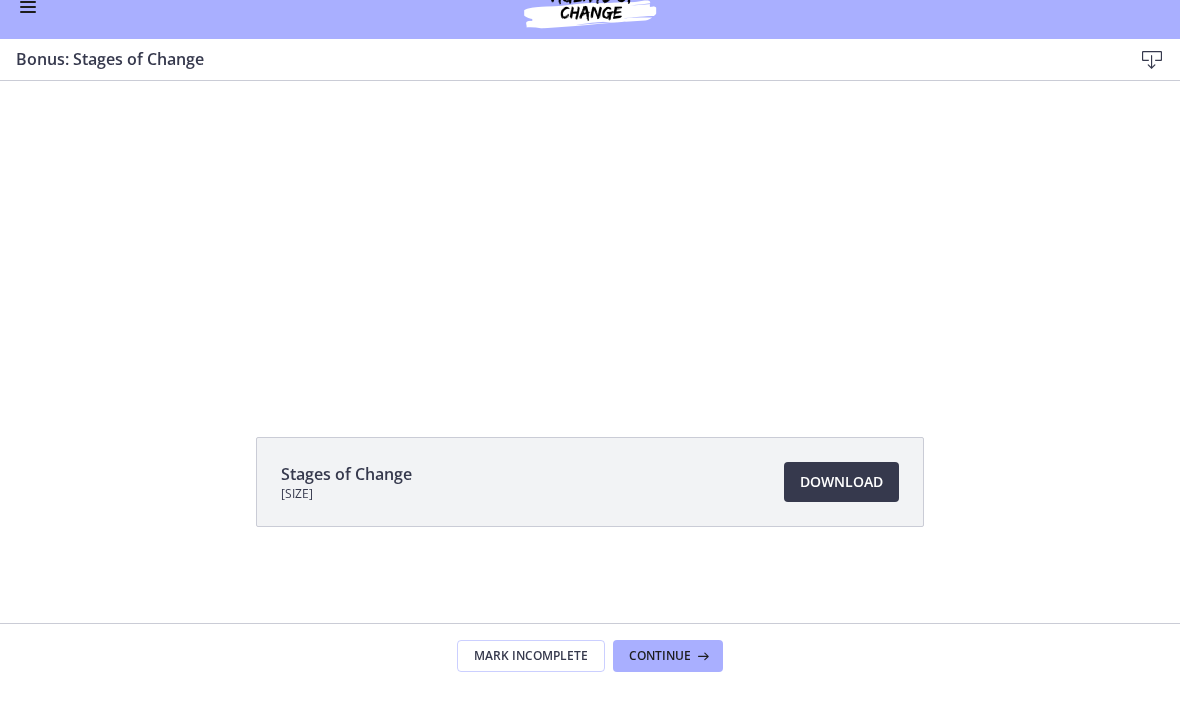 click at bounding box center [701, 681] 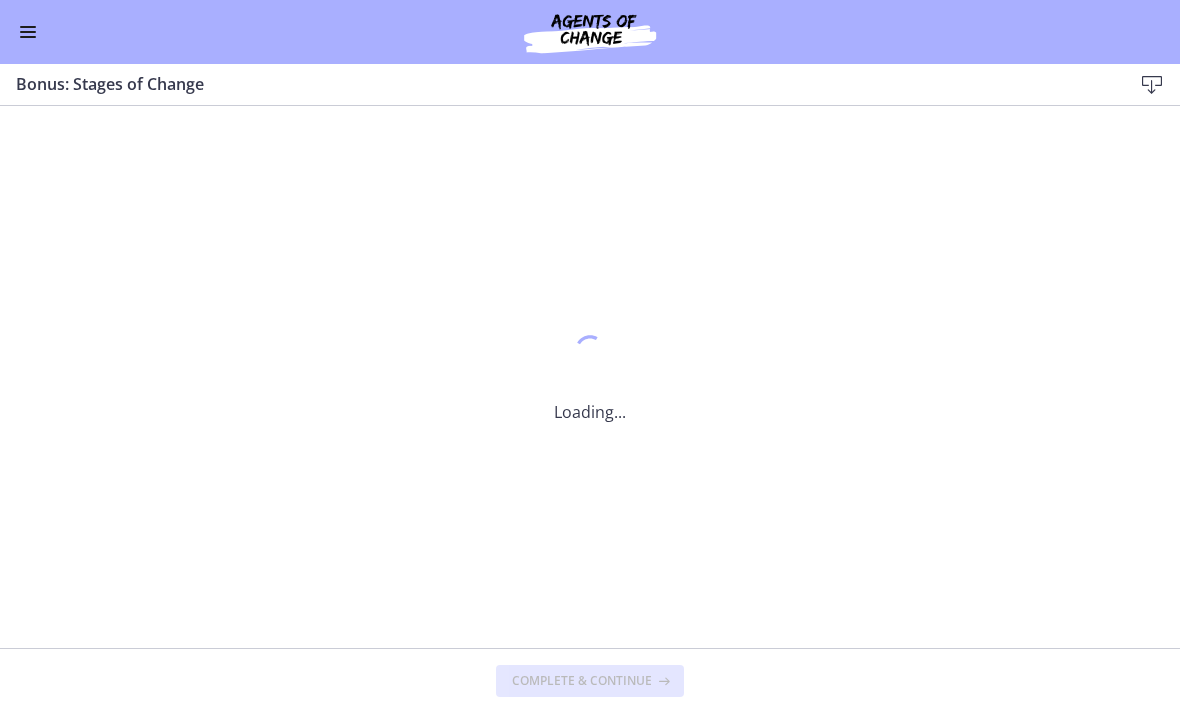 scroll, scrollTop: 0, scrollLeft: 0, axis: both 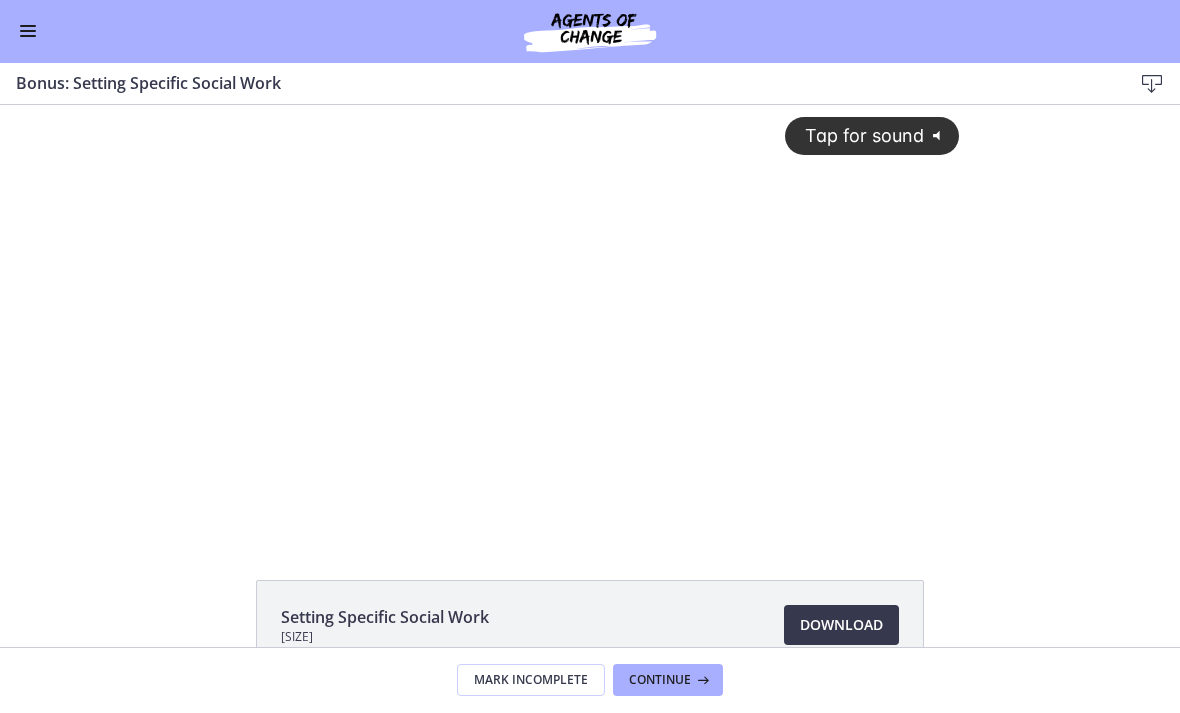 click on "Go to Dashboard" at bounding box center (590, 32) 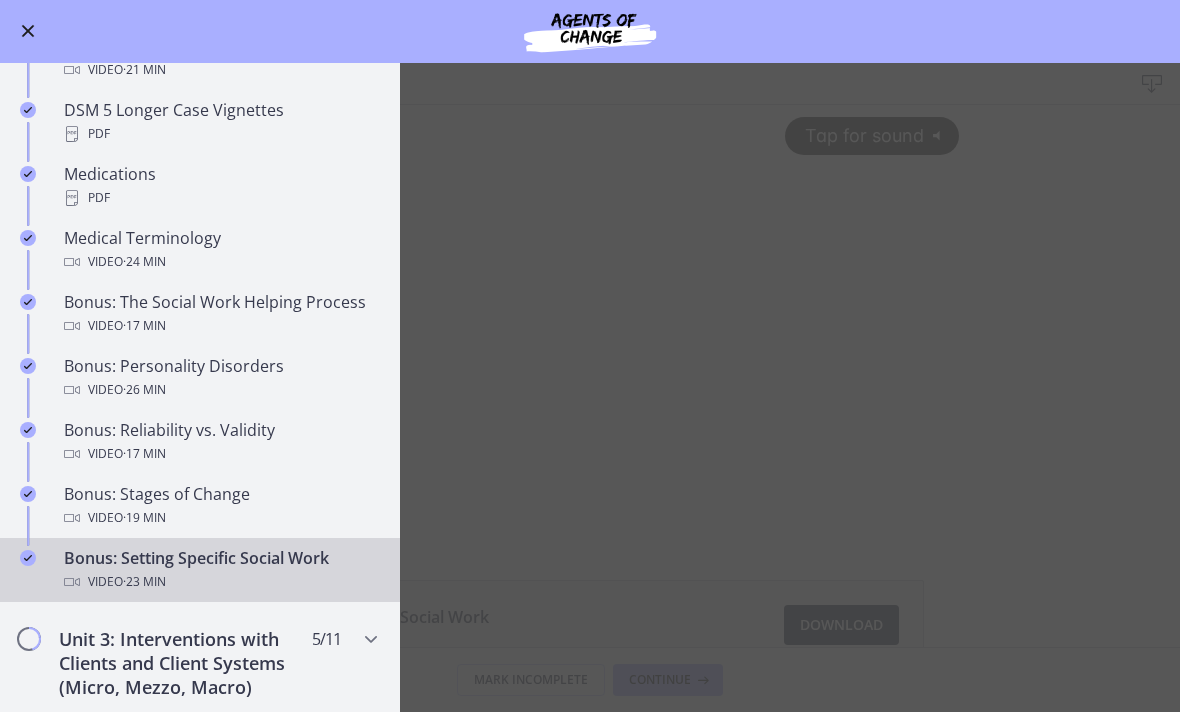 scroll, scrollTop: 1477, scrollLeft: 0, axis: vertical 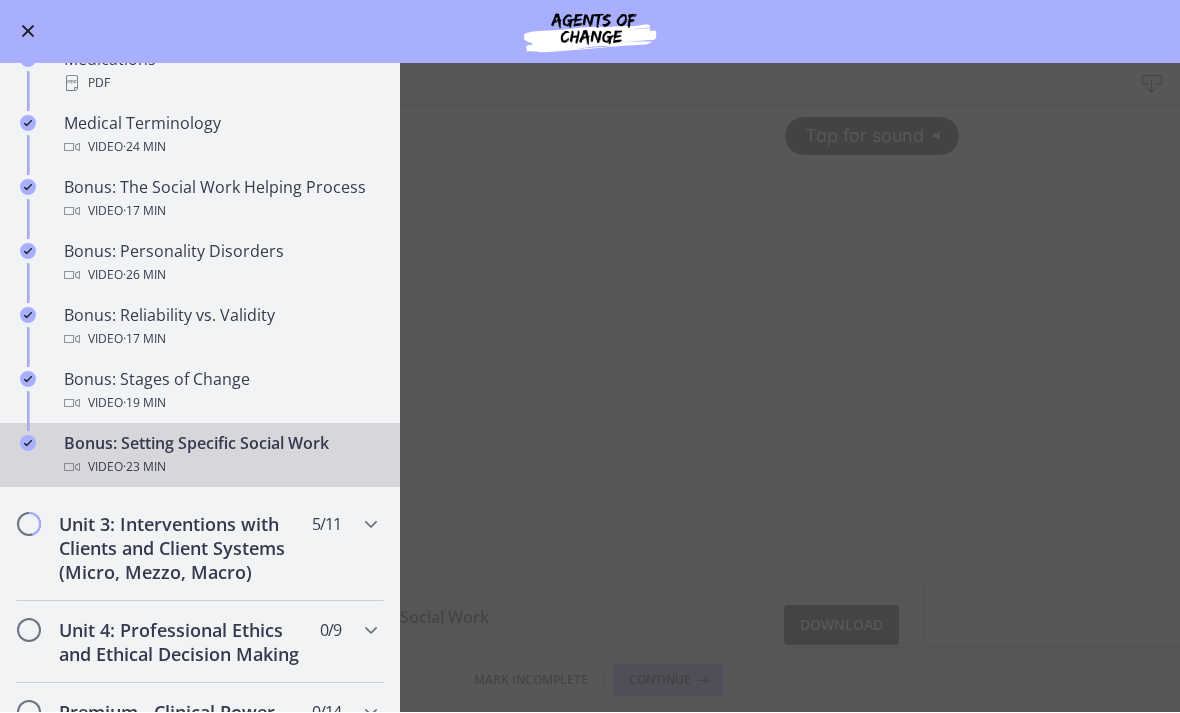 click at bounding box center (28, 32) 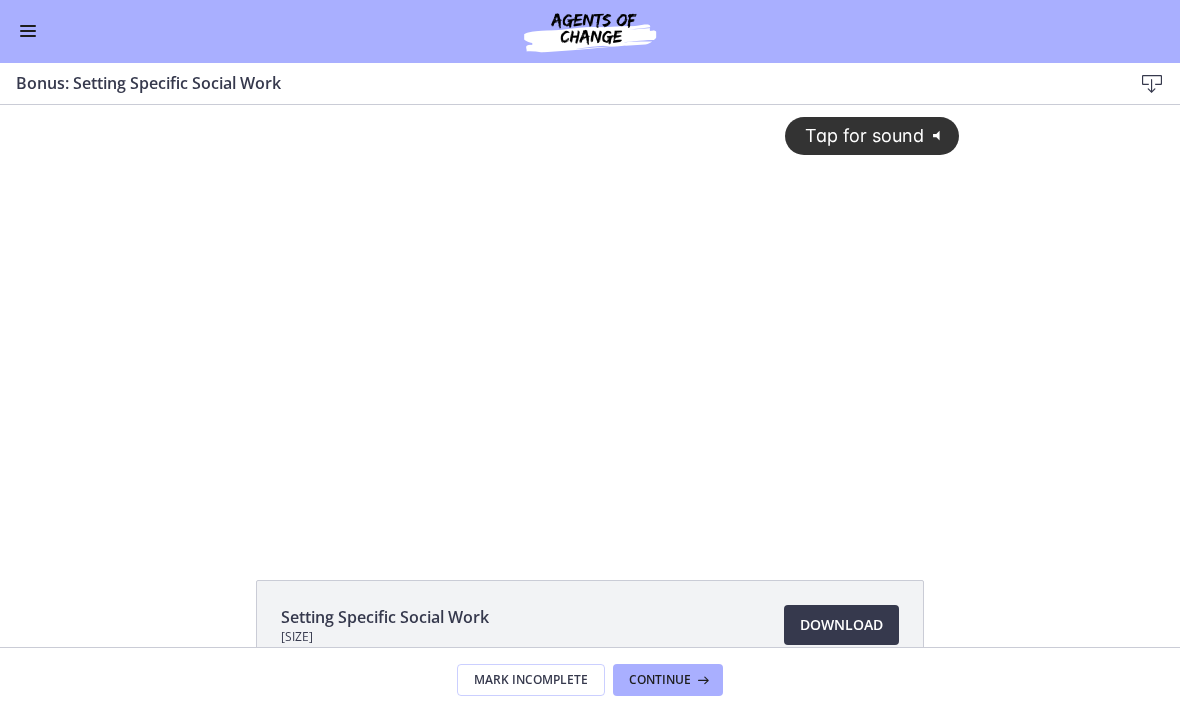 click on "Tap for sound
@keyframes VOLUME_SMALL_WAVE_FLASH {
0% { opacity: 0; }
33% { opacity: 1; }
66% { opacity: 1; }
100% { opacity: 0; }
}
@keyframes VOLUME_LARGE_WAVE_FLASH {
0% { opacity: 0; }
33% { opacity: 1; }
66% { opacity: 1; }
100% { opacity: 0; }
}
.volume__small-wave {
animation: VOLUME_SMALL_WAVE_FLASH 2s infinite;
opacity: 0;
}
.volume__large-wave {
animation: VOLUME_LARGE_WAVE_FLASH 2s infinite .3s;
opacity: 0;
}" at bounding box center (590, 303) 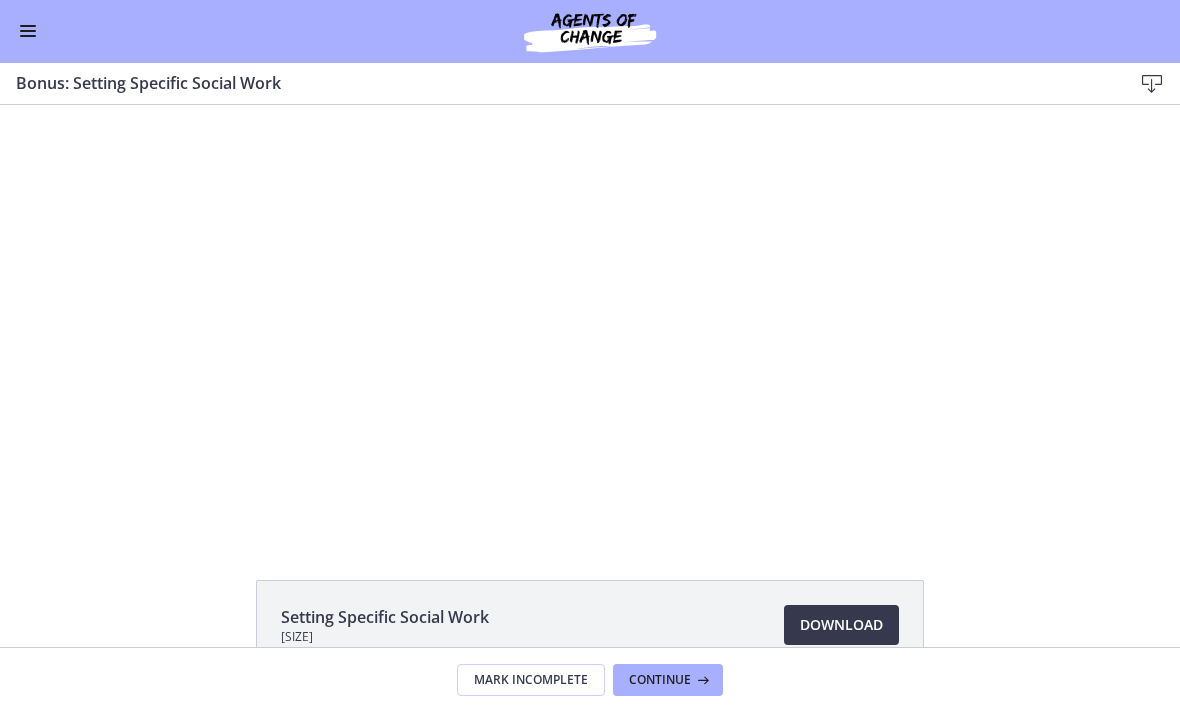 click at bounding box center (590, 319) 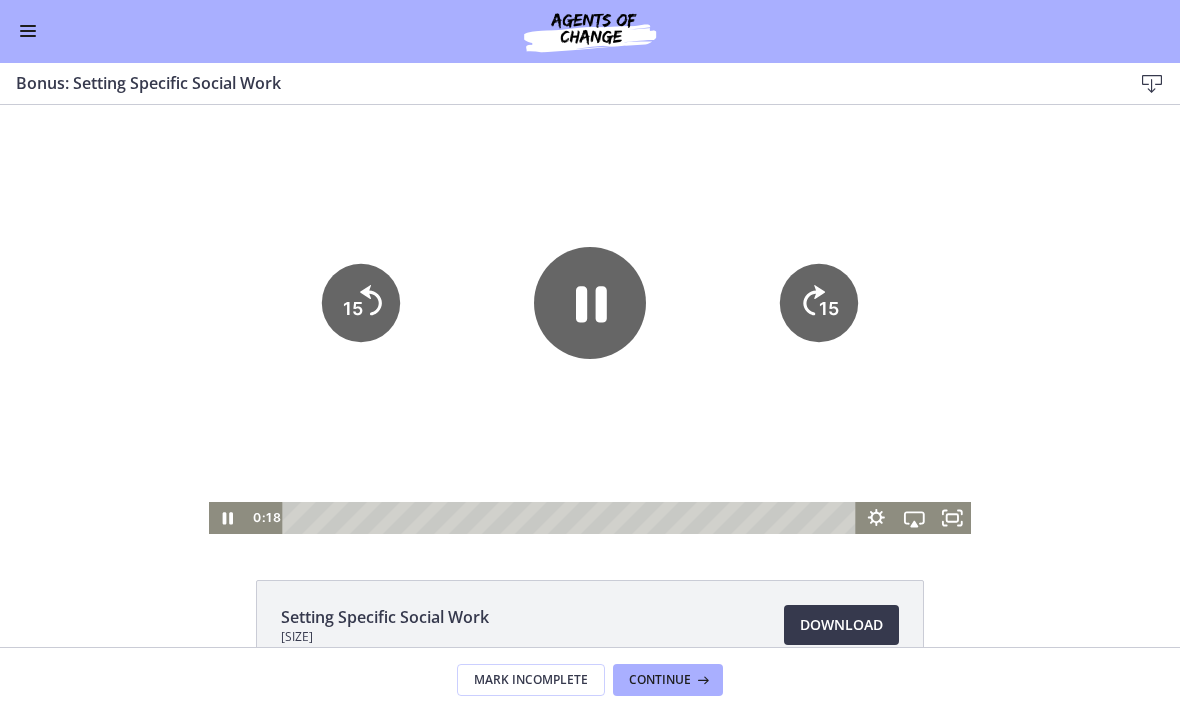 click 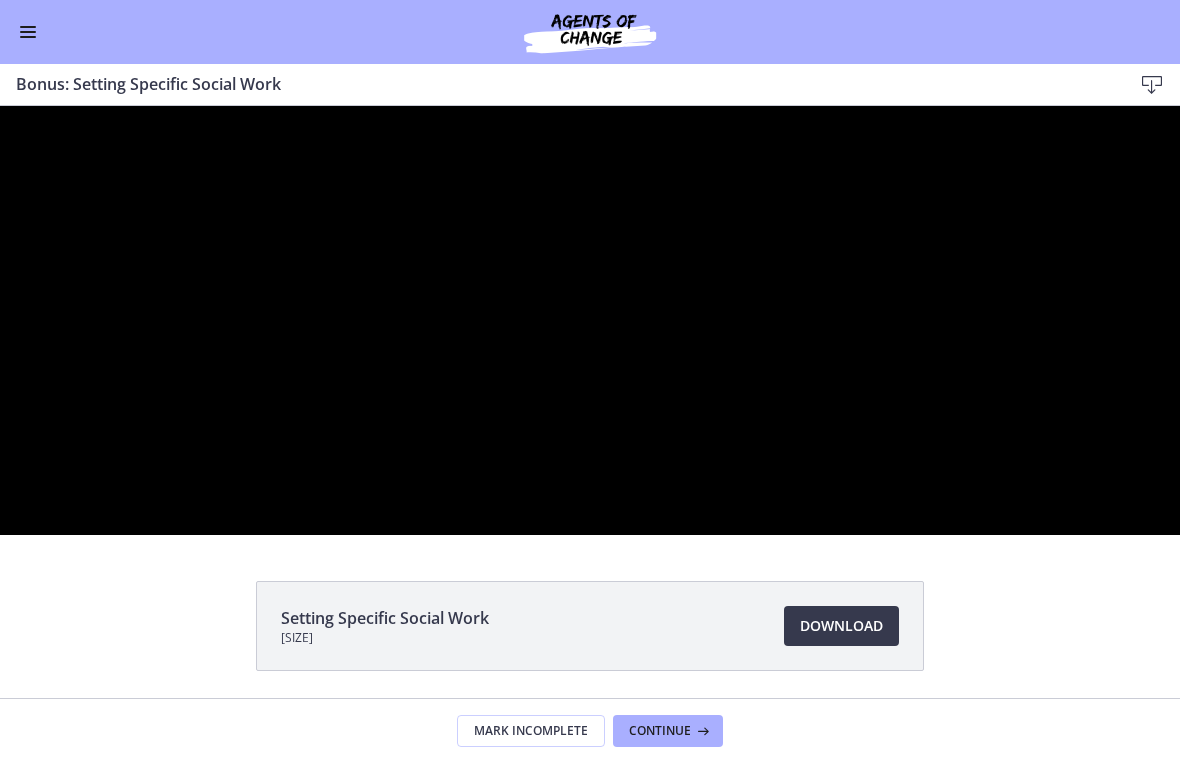 click at bounding box center (590, 320) 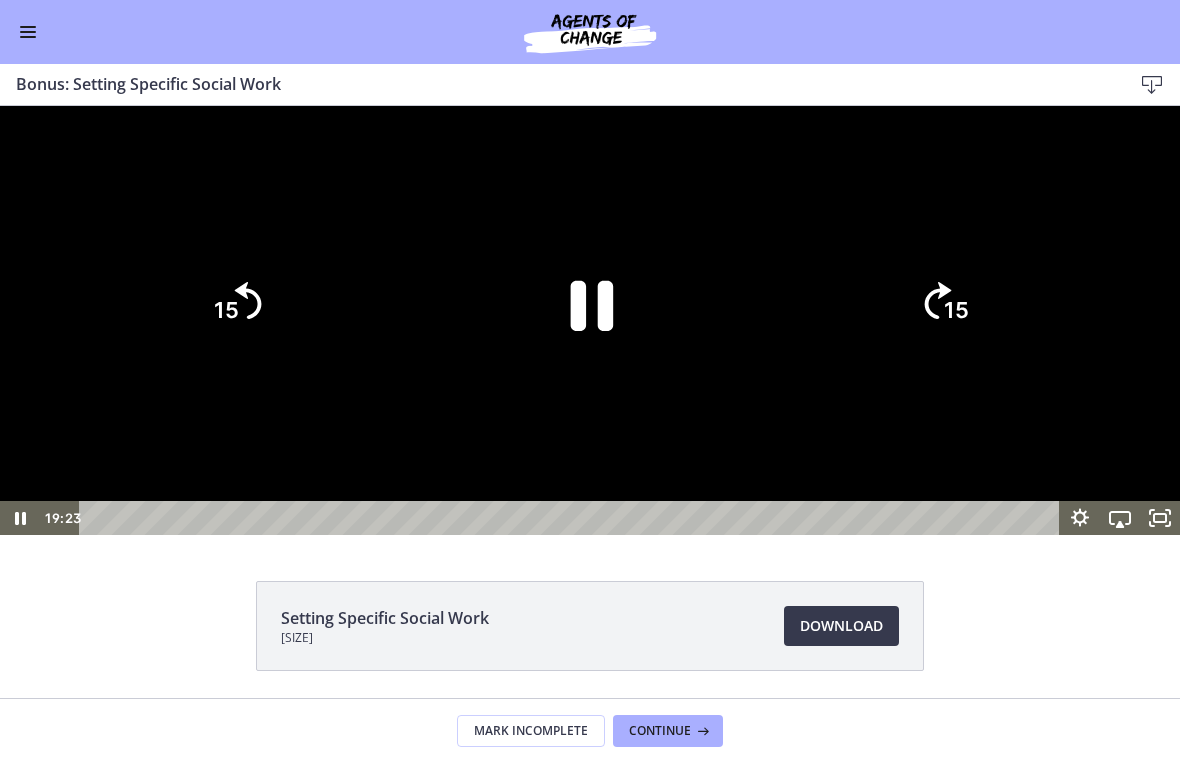 click 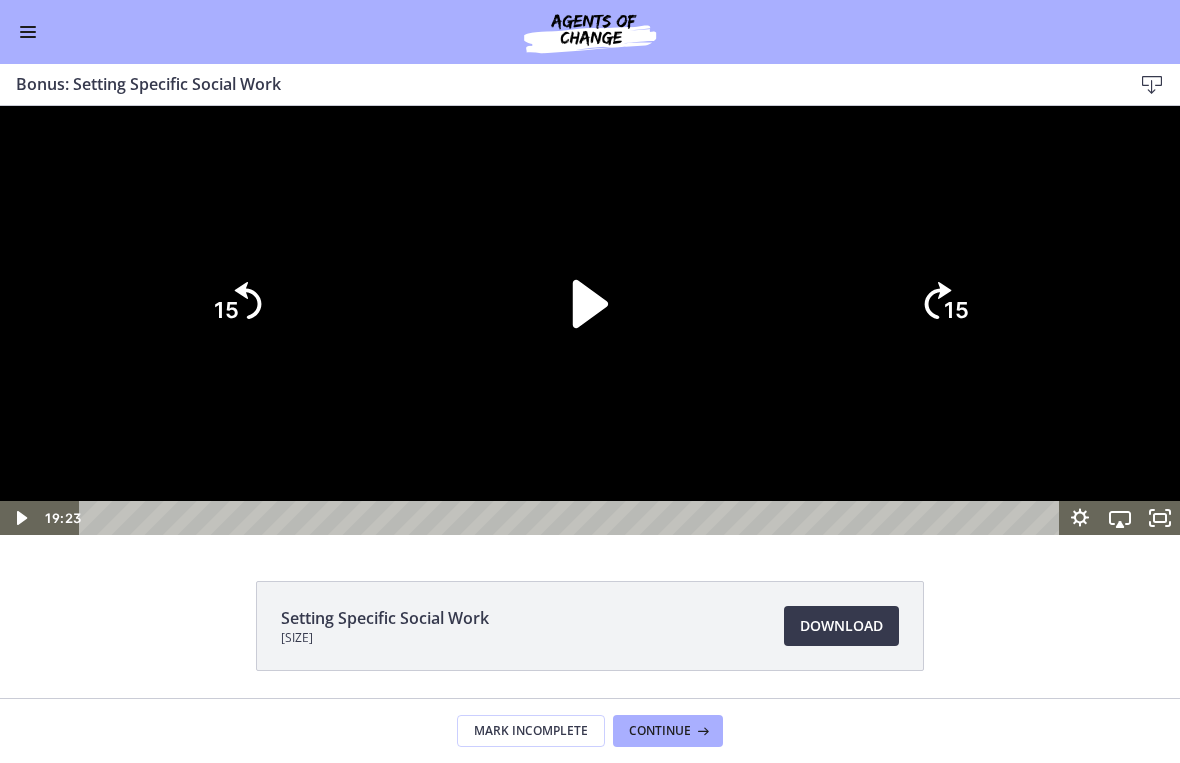 click at bounding box center [590, 320] 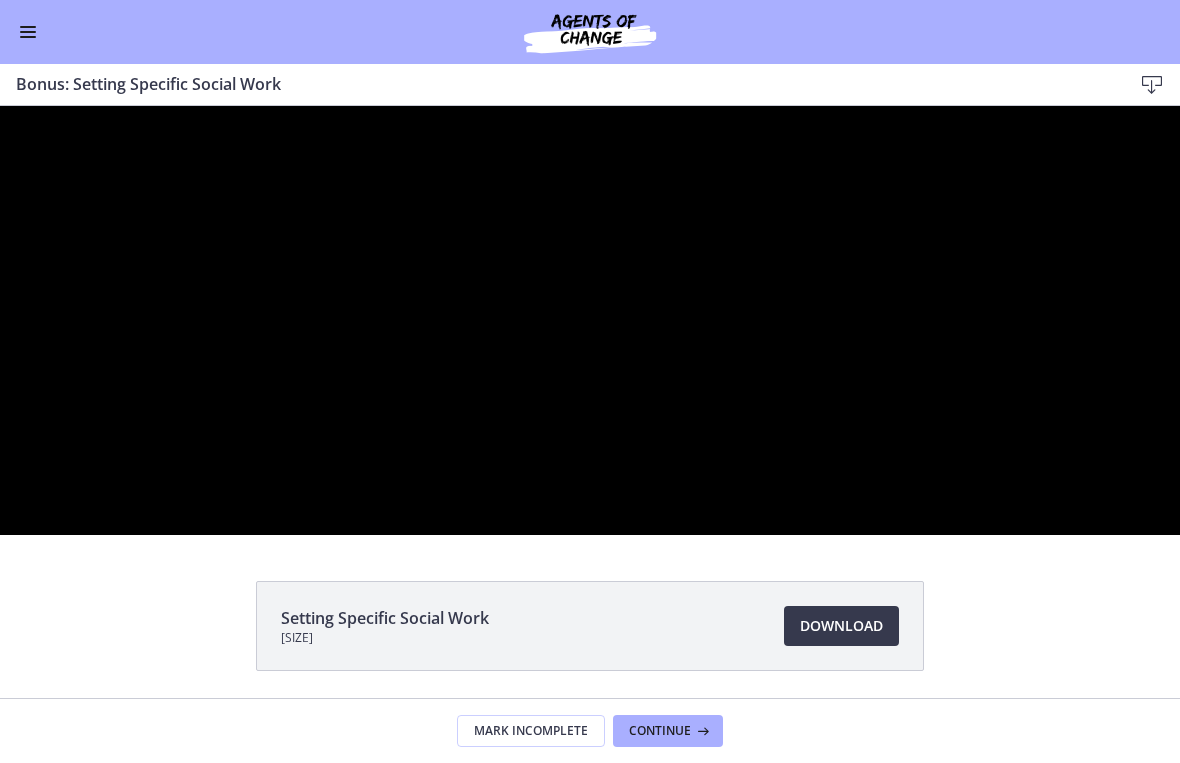 click at bounding box center (590, 320) 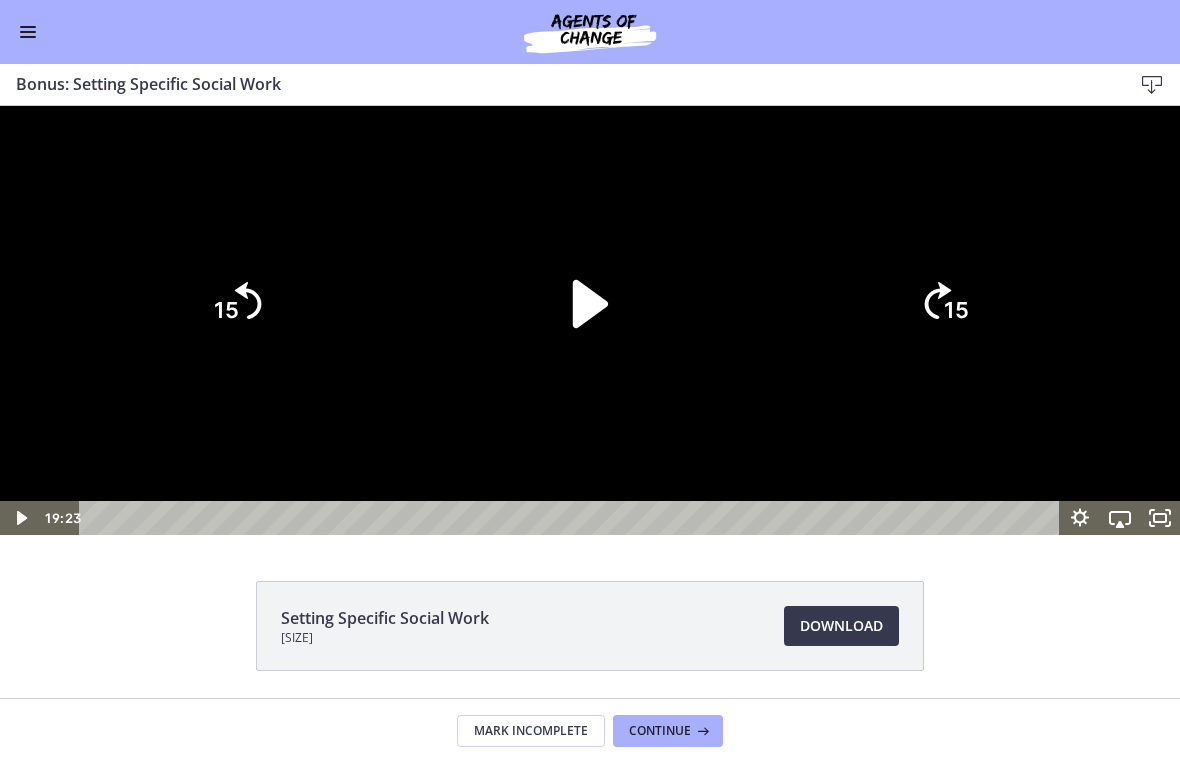 click 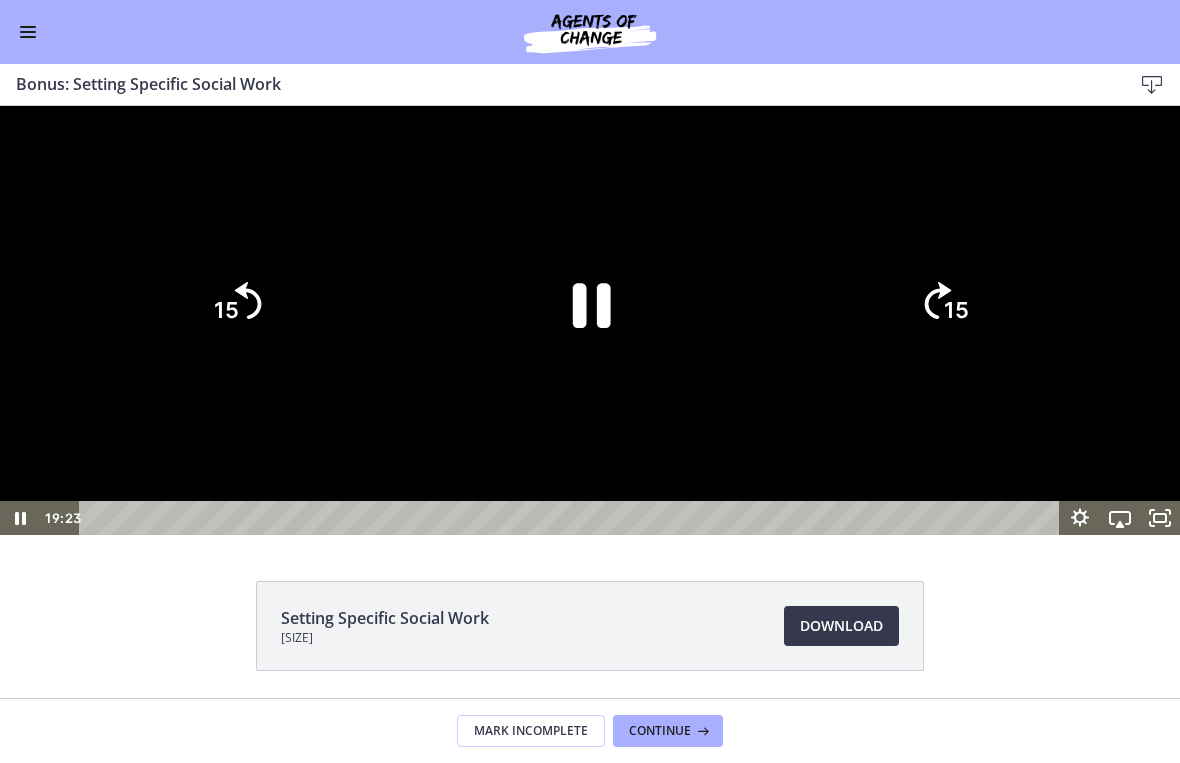 click at bounding box center [590, 320] 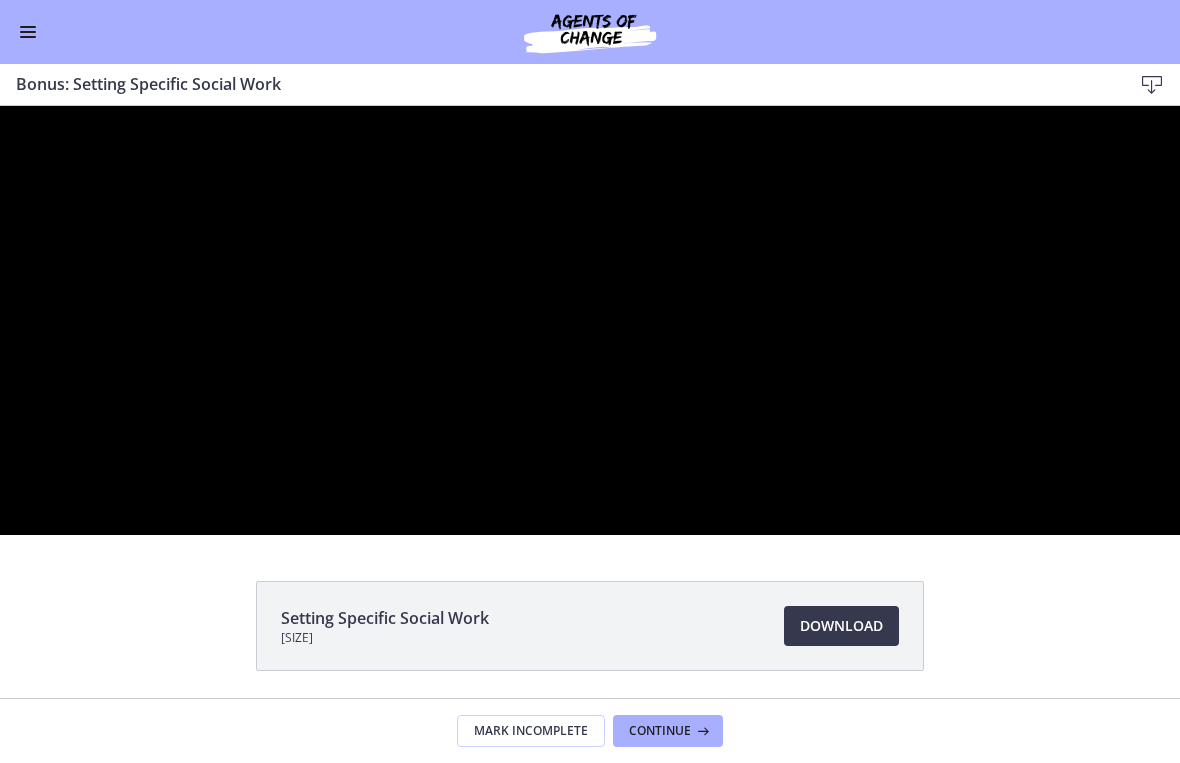 click at bounding box center [590, 320] 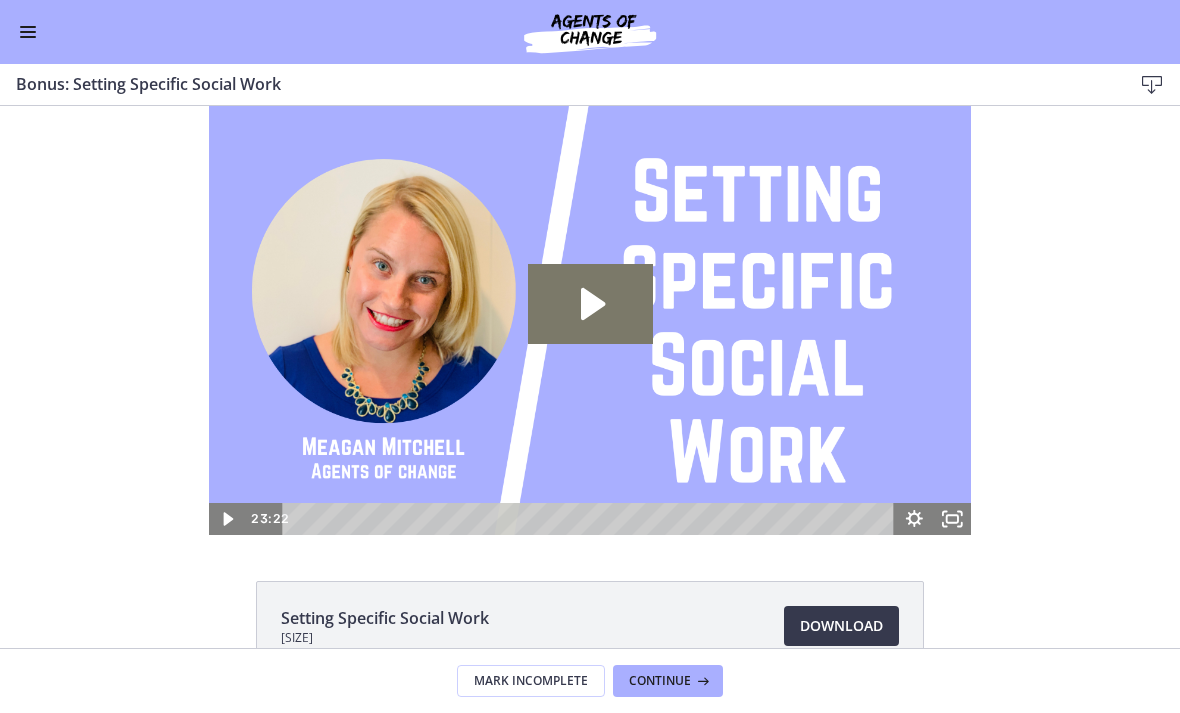 scroll, scrollTop: 0, scrollLeft: 0, axis: both 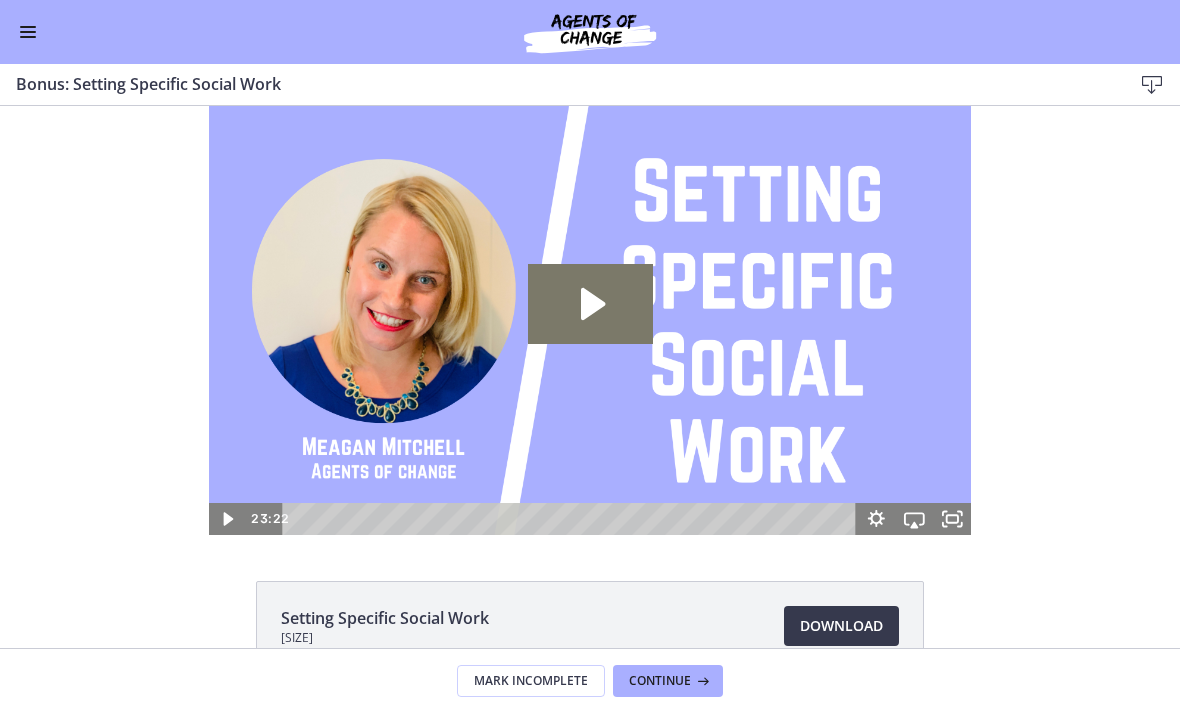 click on "Continue" at bounding box center [660, 681] 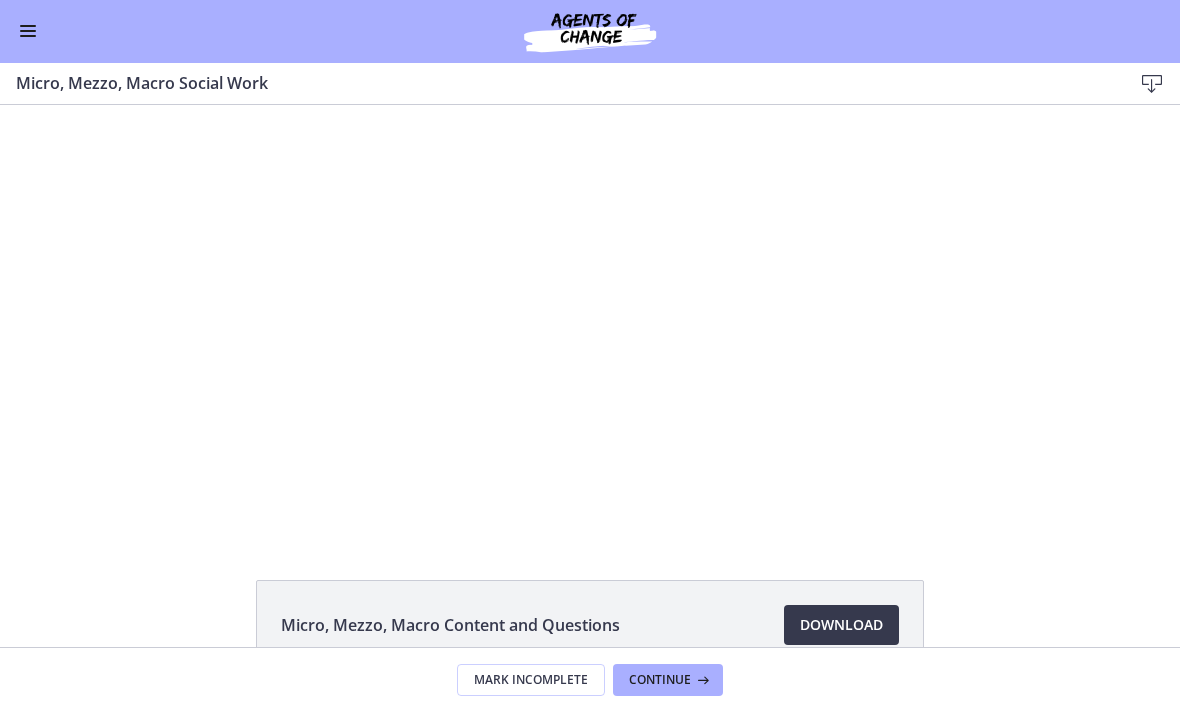 scroll, scrollTop: 0, scrollLeft: 0, axis: both 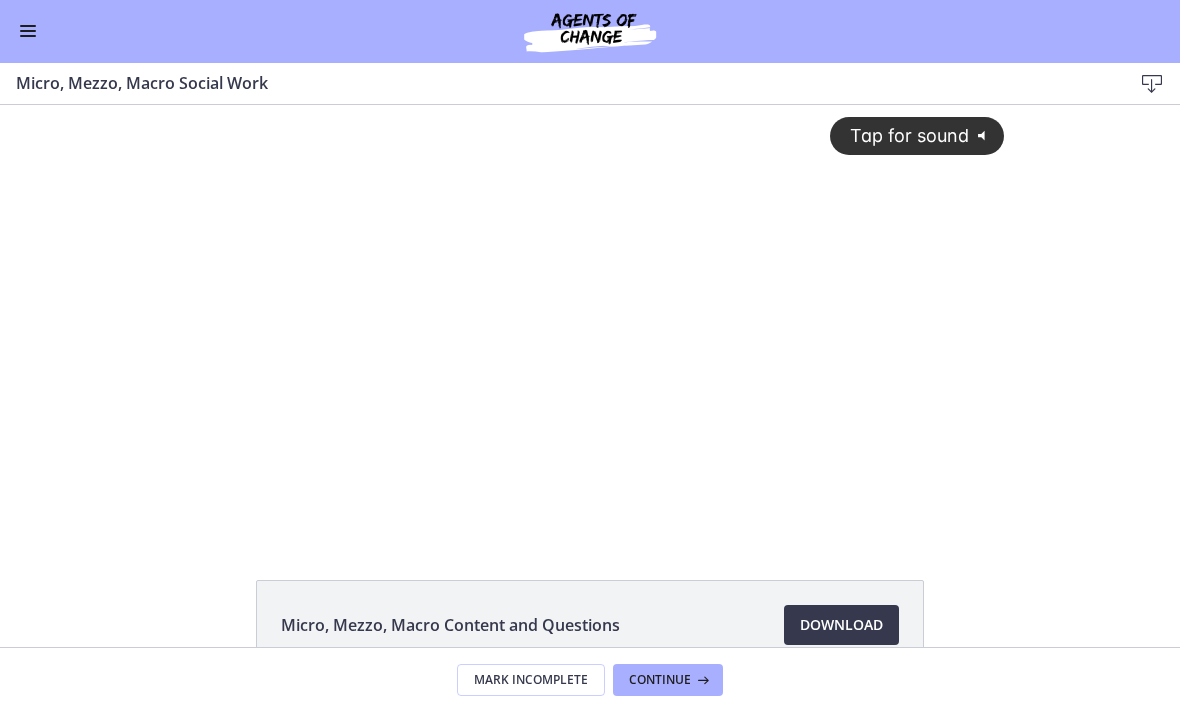 click on "Tap for sound
@keyframes VOLUME_SMALL_WAVE_FLASH {
0% { opacity: 0; }
33% { opacity: 1; }
66% { opacity: 1; }
100% { opacity: 0; }
}
@keyframes VOLUME_LARGE_WAVE_FLASH {
0% { opacity: 0; }
33% { opacity: 1; }
66% { opacity: 1; }
100% { opacity: 0; }
}
.volume__small-wave {
animation: VOLUME_SMALL_WAVE_FLASH 2s infinite;
opacity: 0;
}
.volume__large-wave {
animation: VOLUME_LARGE_WAVE_FLASH 2s infinite .3s;
opacity: 0;
}" at bounding box center (590, 303) 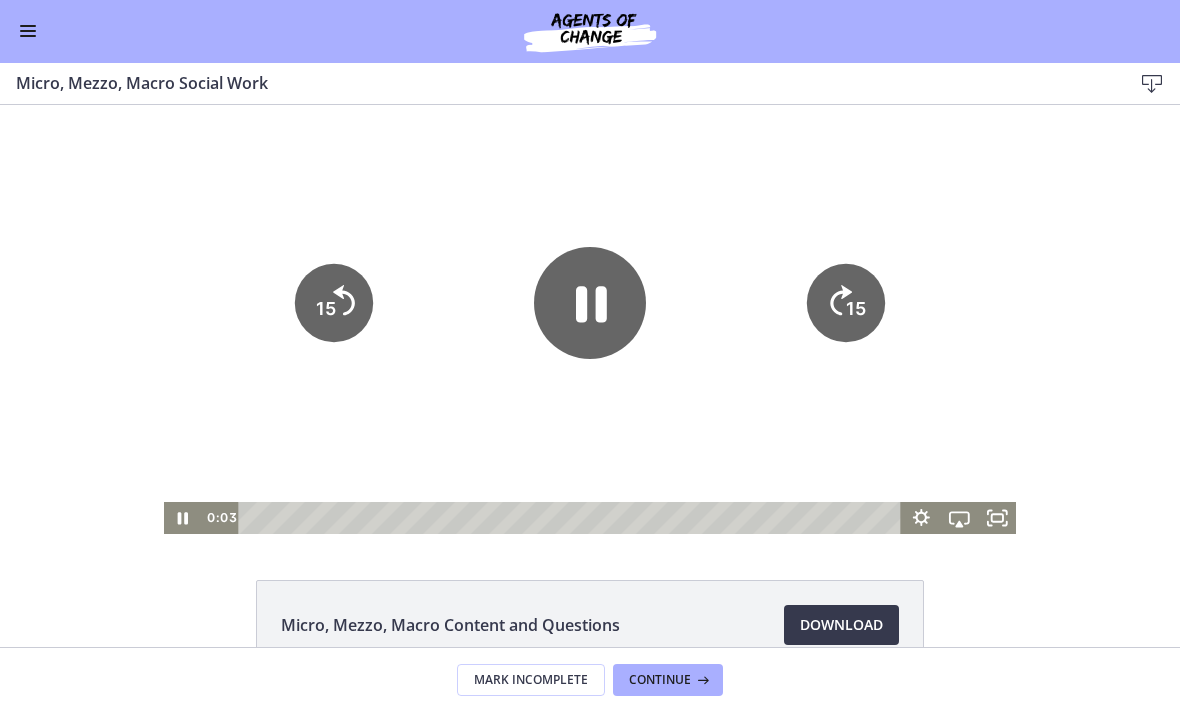 click 